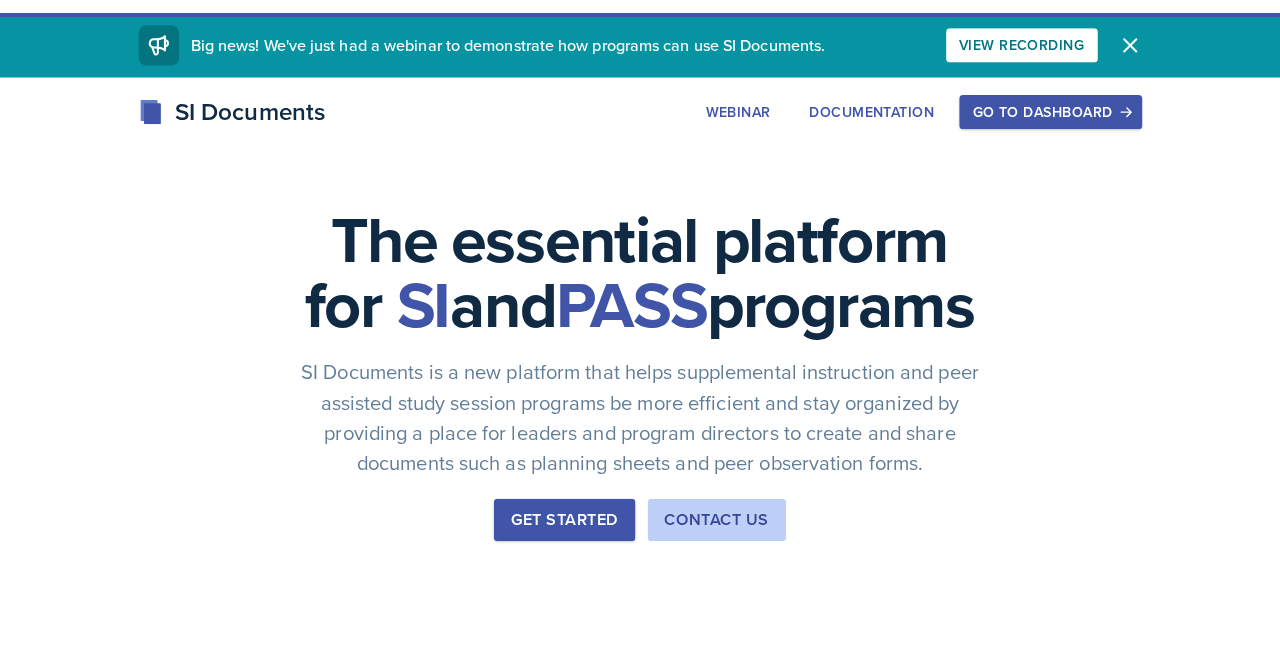 scroll, scrollTop: 0, scrollLeft: 0, axis: both 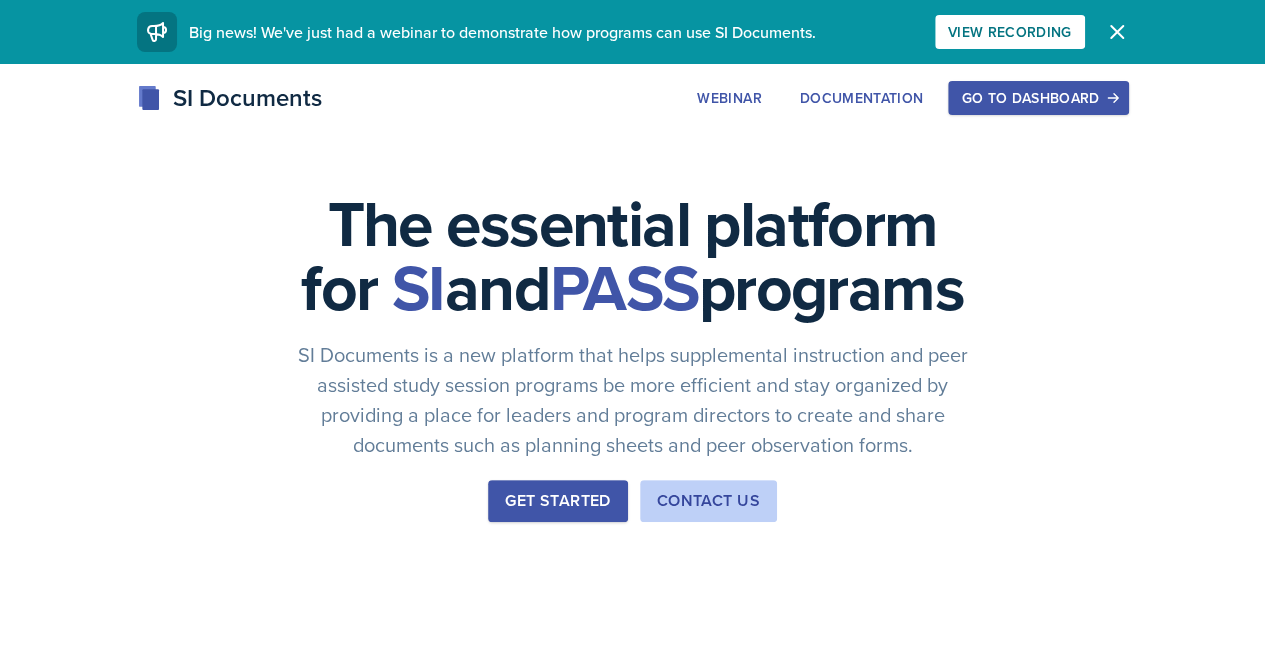 click on "Go to Dashboard" at bounding box center [1038, 98] 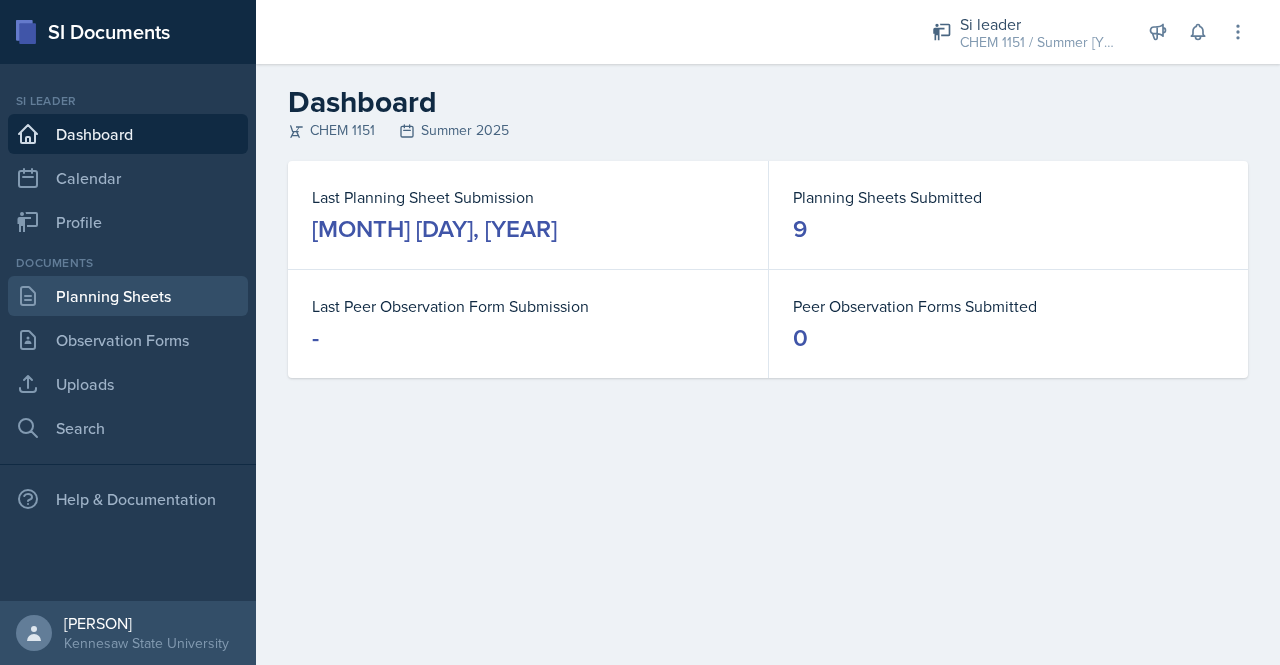 click on "Planning Sheets" at bounding box center [128, 296] 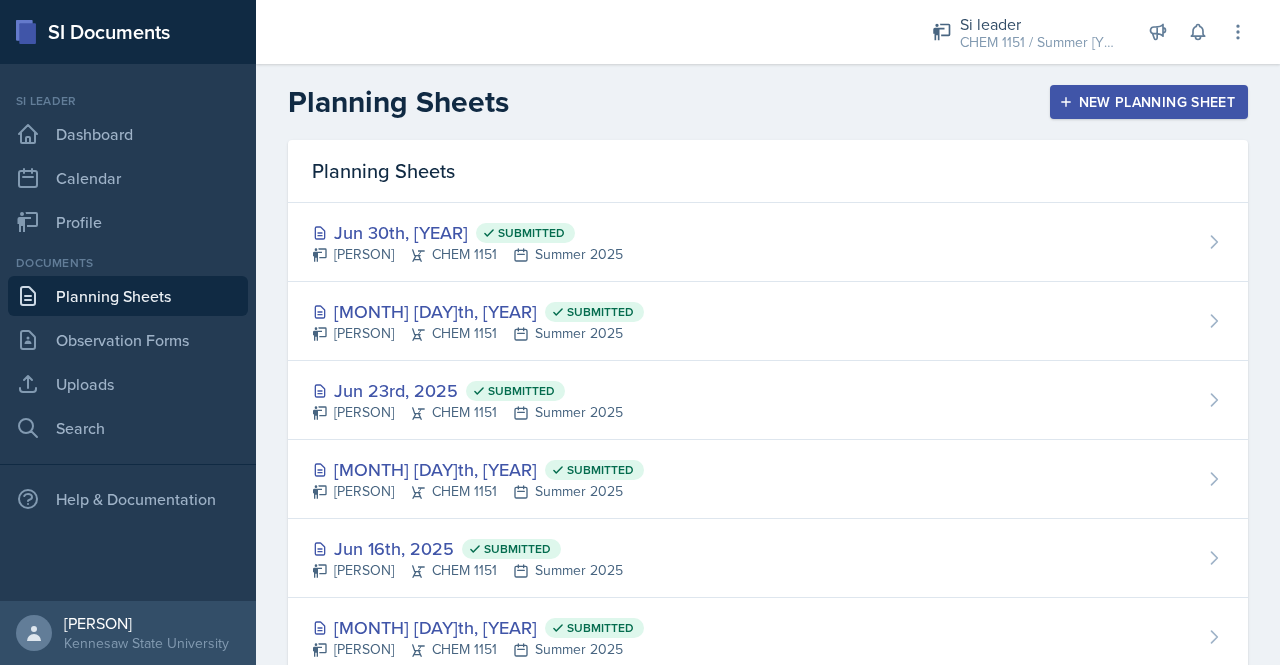 click on "New Planning Sheet" at bounding box center [1149, 102] 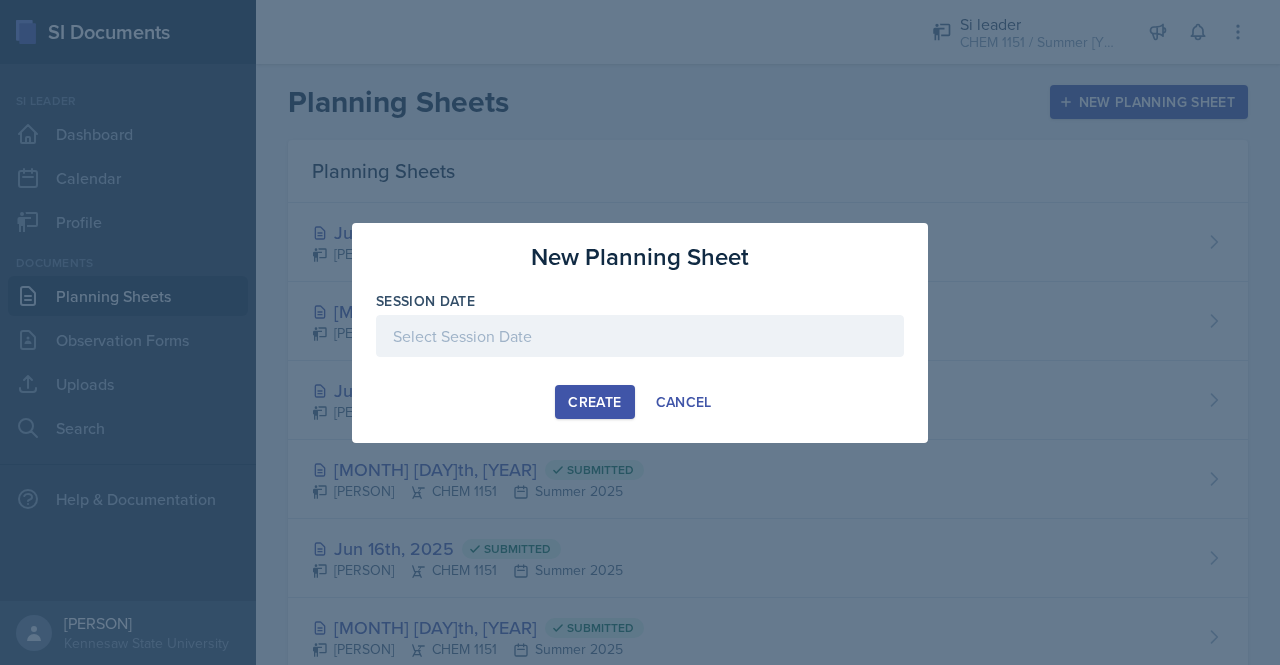 click at bounding box center [640, 336] 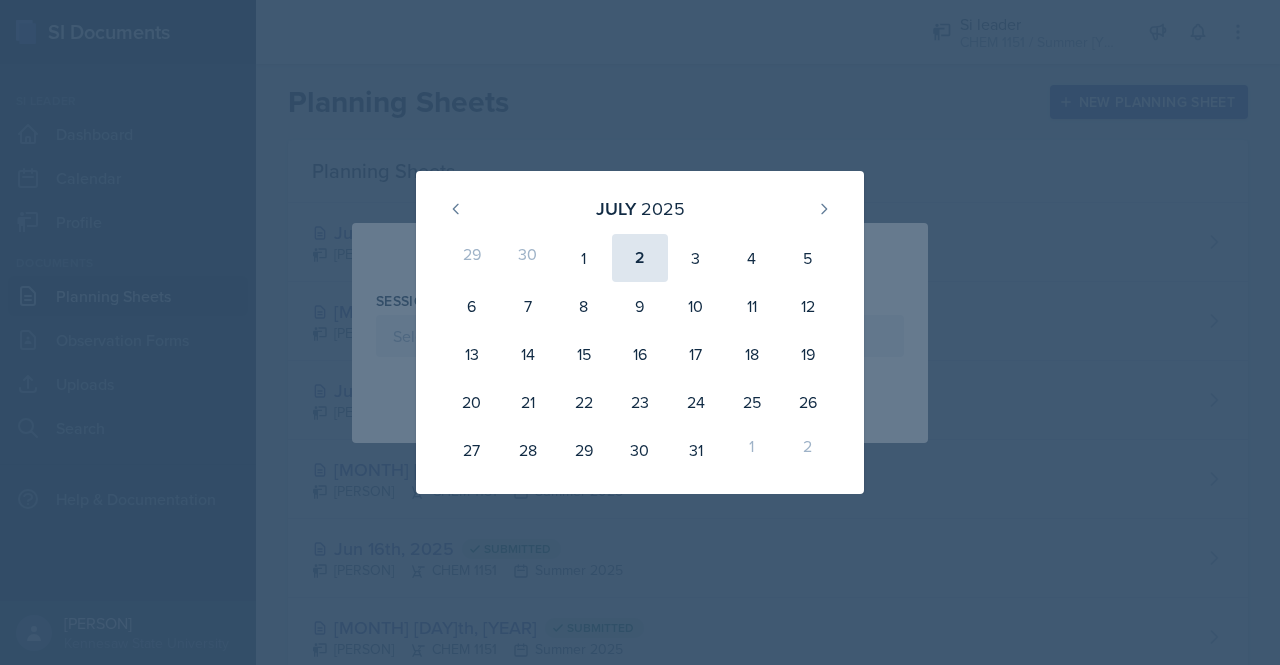 click on "2" at bounding box center (640, 258) 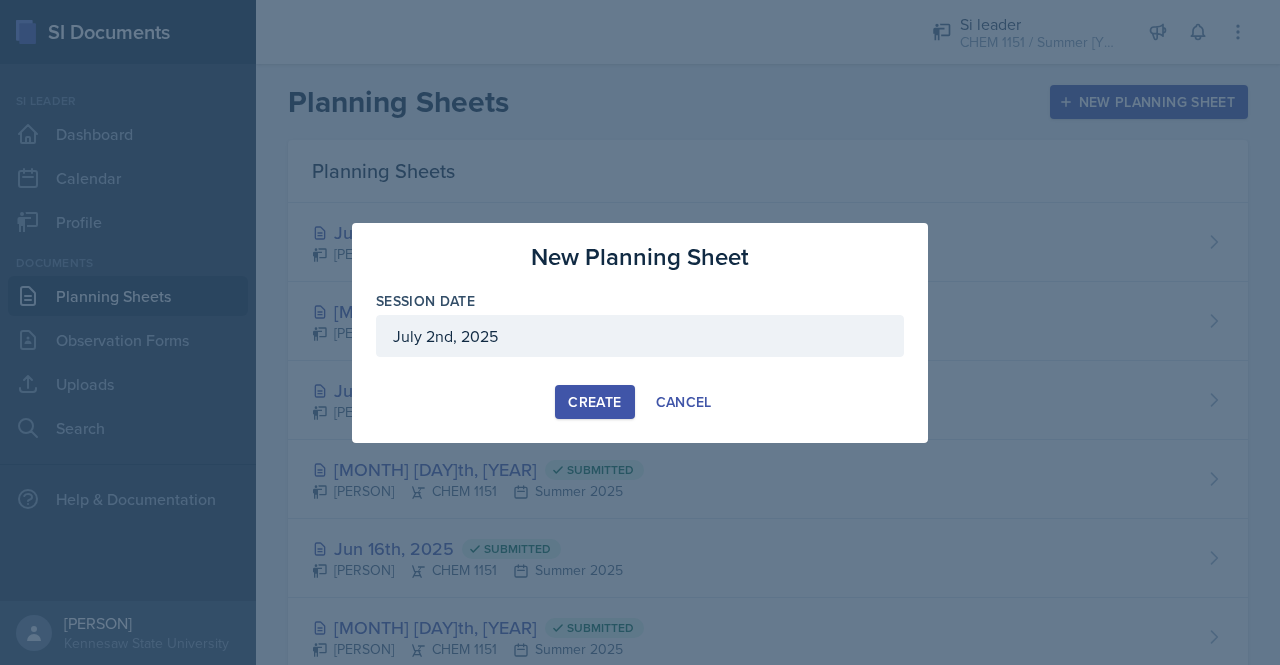 click on "Create" at bounding box center [594, 402] 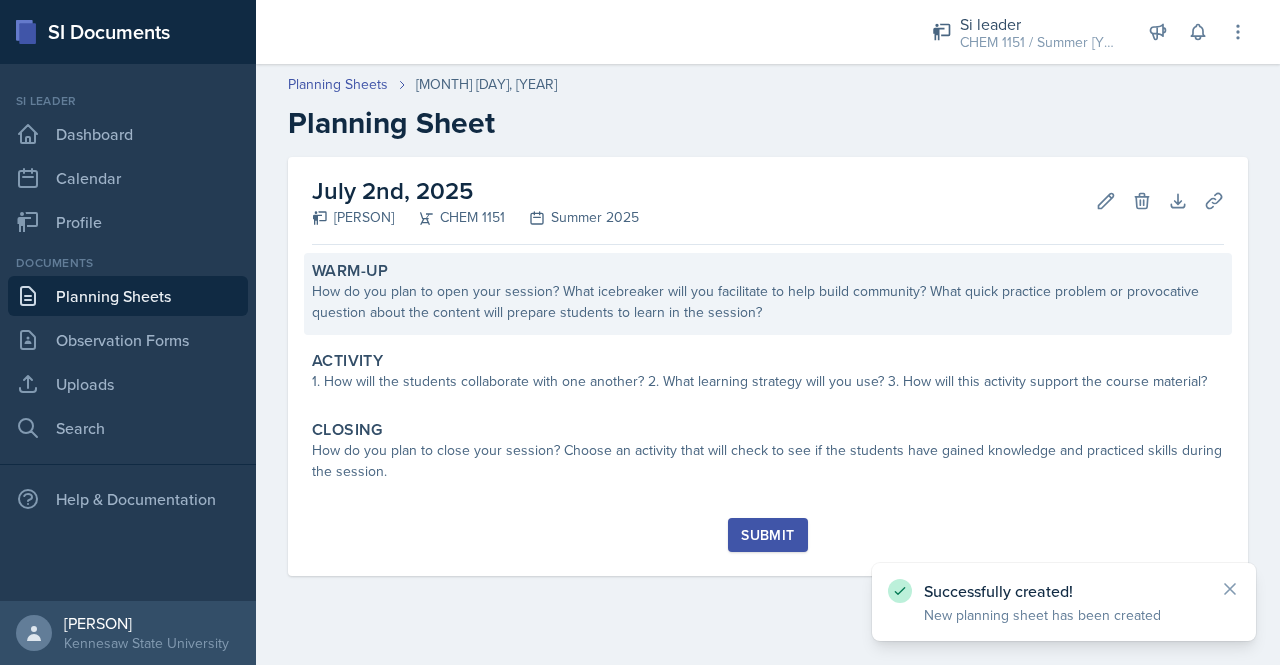 click on "Warm-Up   How do you plan to open your session? What icebreaker will you facilitate to help build community? What quick practice problem or provocative question about the content will prepare students to learn in the session?" at bounding box center (768, 294) 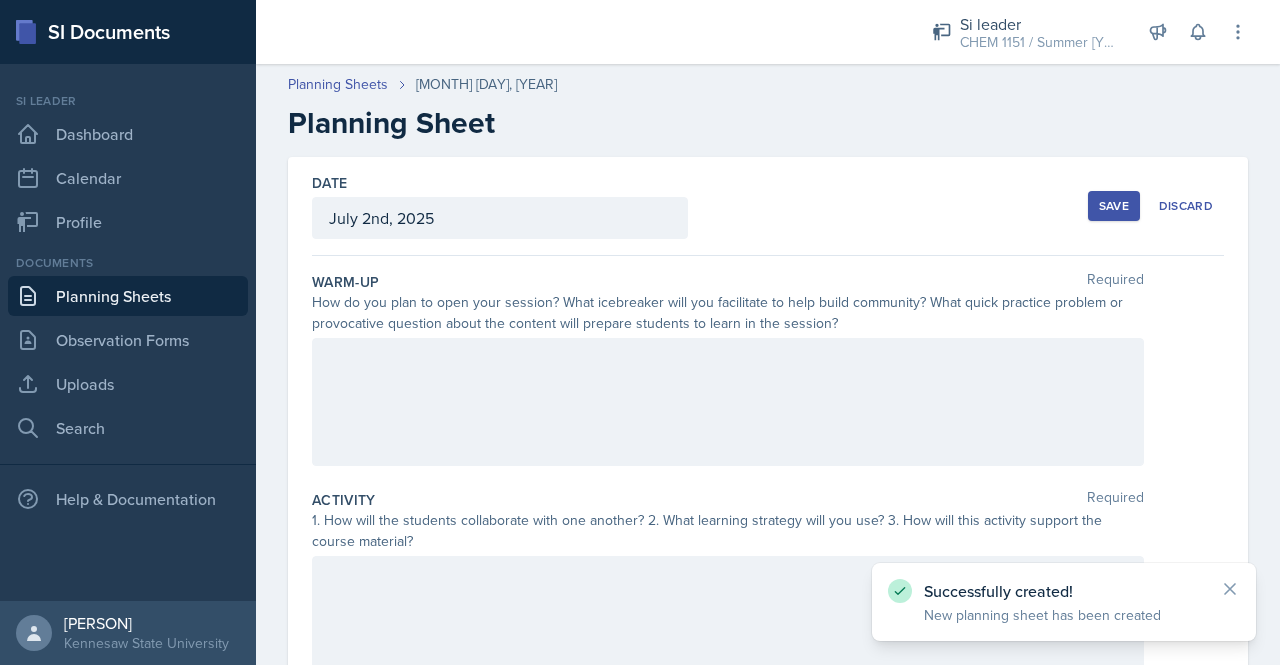 click on "How do you plan to open your session? What icebreaker will you facilitate to help build community? What quick practice problem or provocative question about the content will prepare students to learn in the session?" at bounding box center [728, 313] 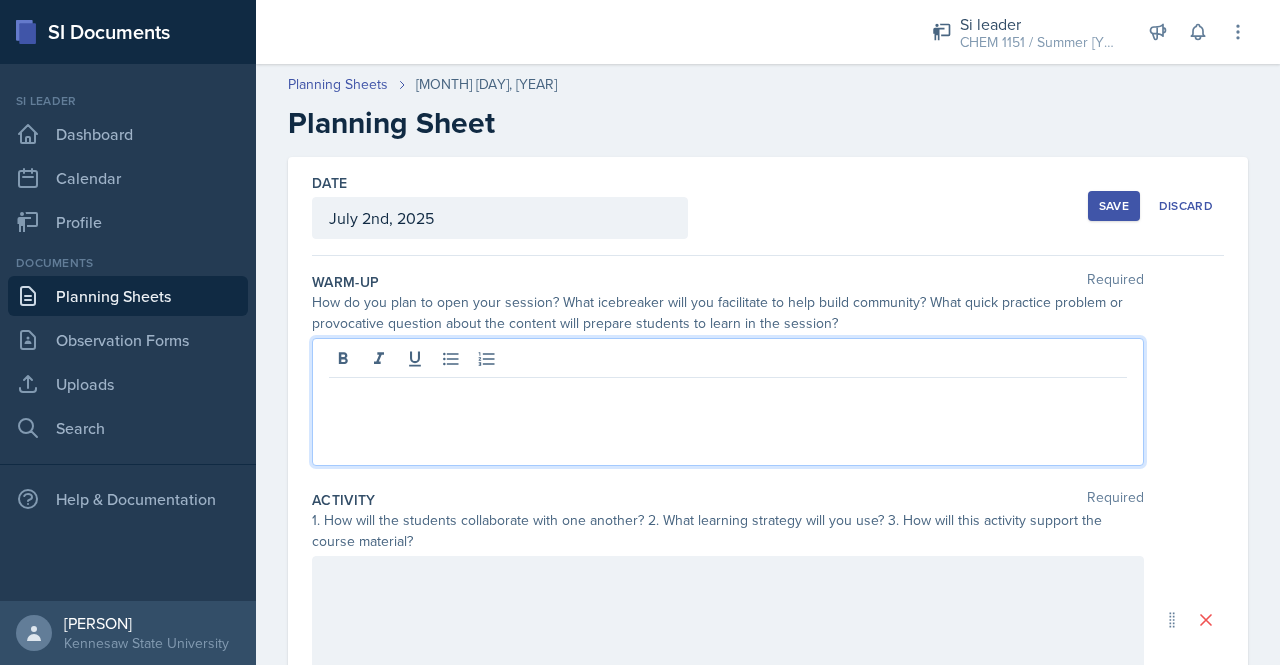 click at bounding box center [728, 402] 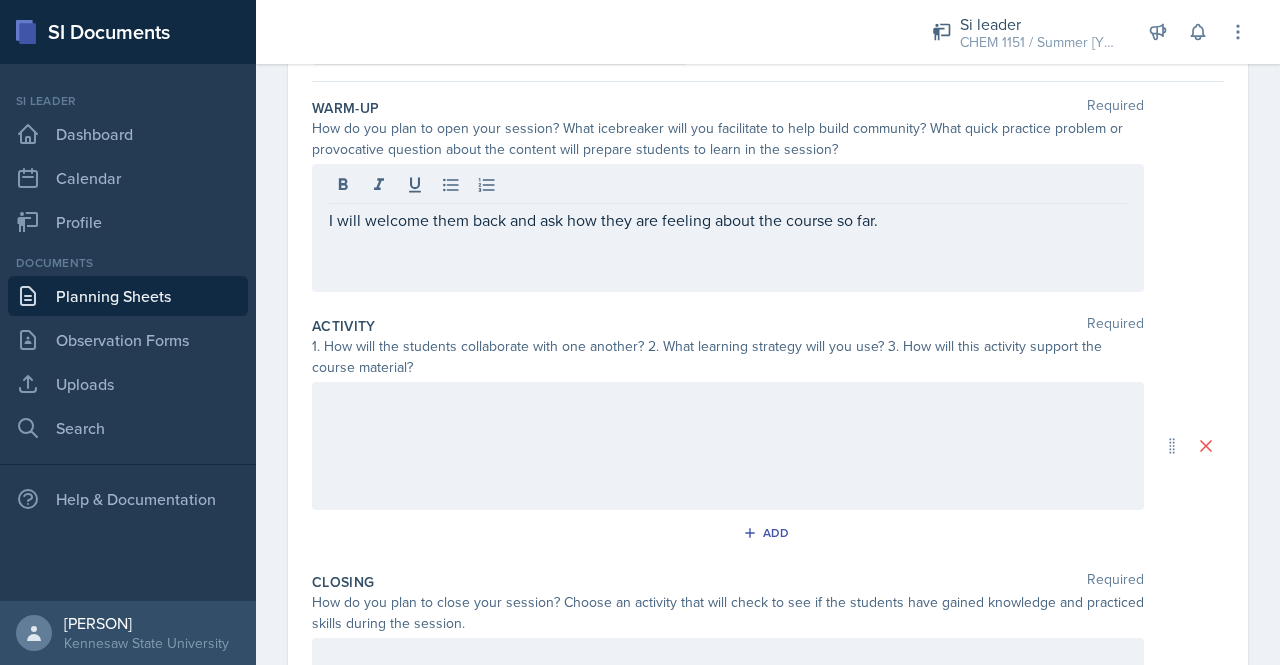 click at bounding box center [728, 228] 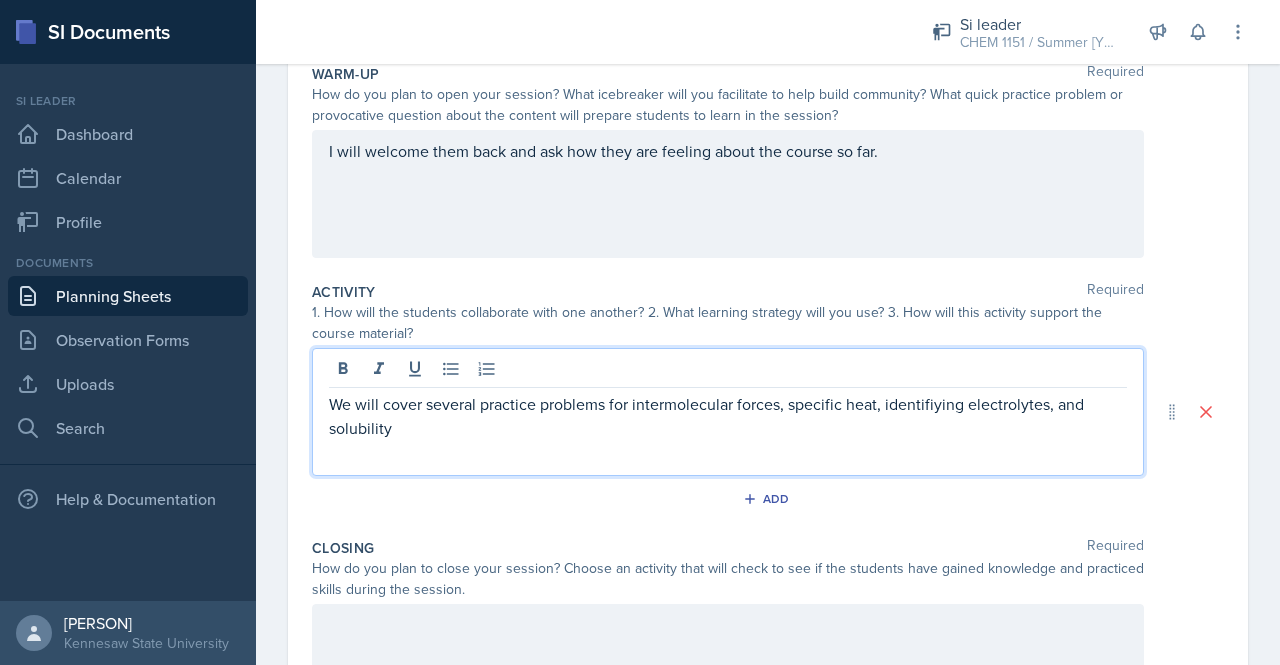 click on "We will cover several practice problems for intermolecular forces, specific heat, identifiying electrolytes, and solubility" at bounding box center [728, 416] 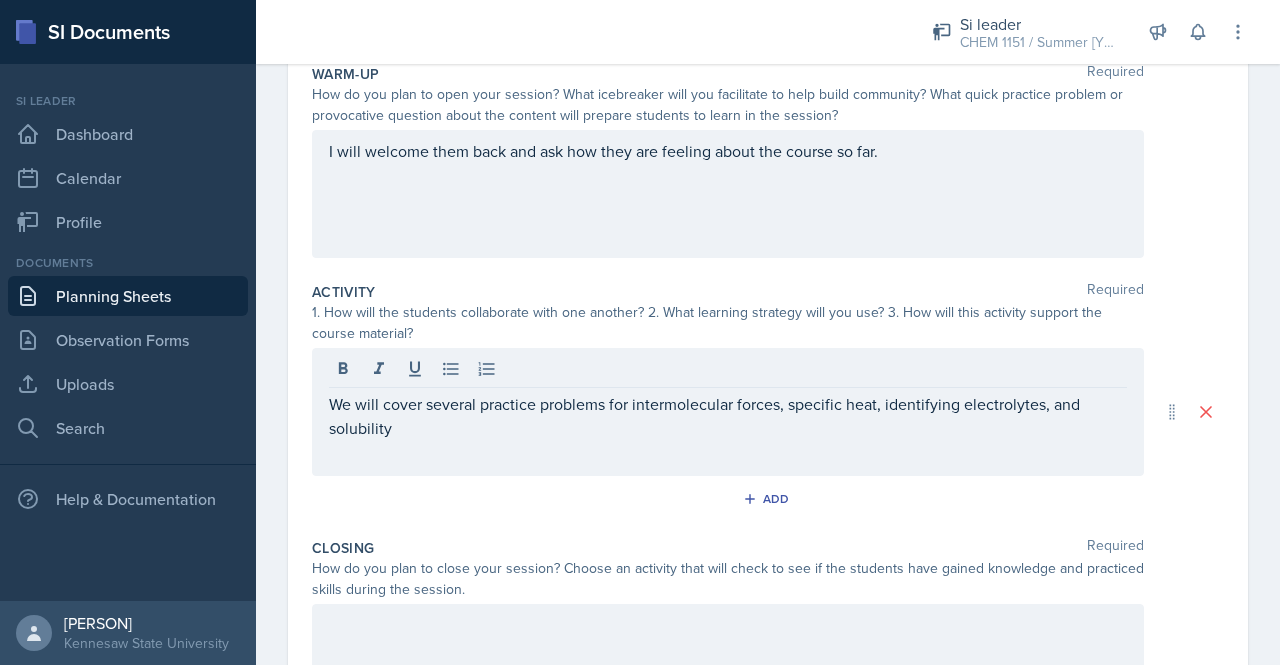 click on "We will cover several practice problems for intermolecular forces, specific heat, identifying electrolytes, and solubility" at bounding box center [728, 194] 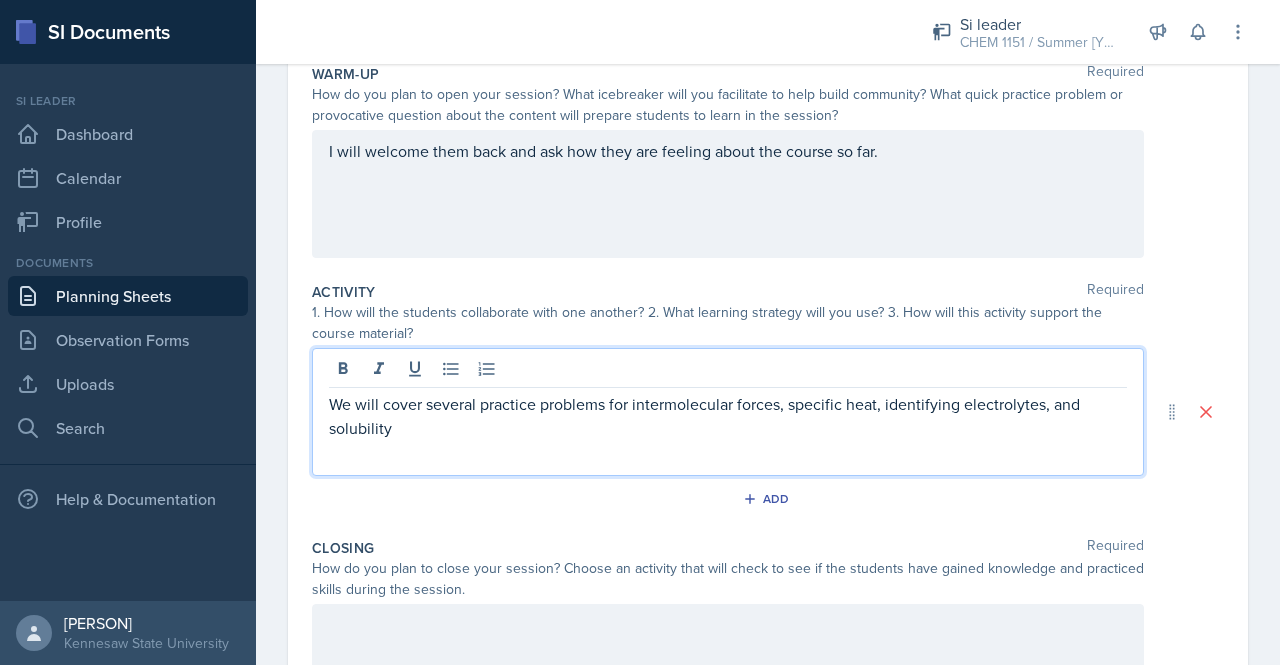 click on "We will cover several practice problems for intermolecular forces, specific heat, identifying electrolytes, and solubility" at bounding box center [728, 416] 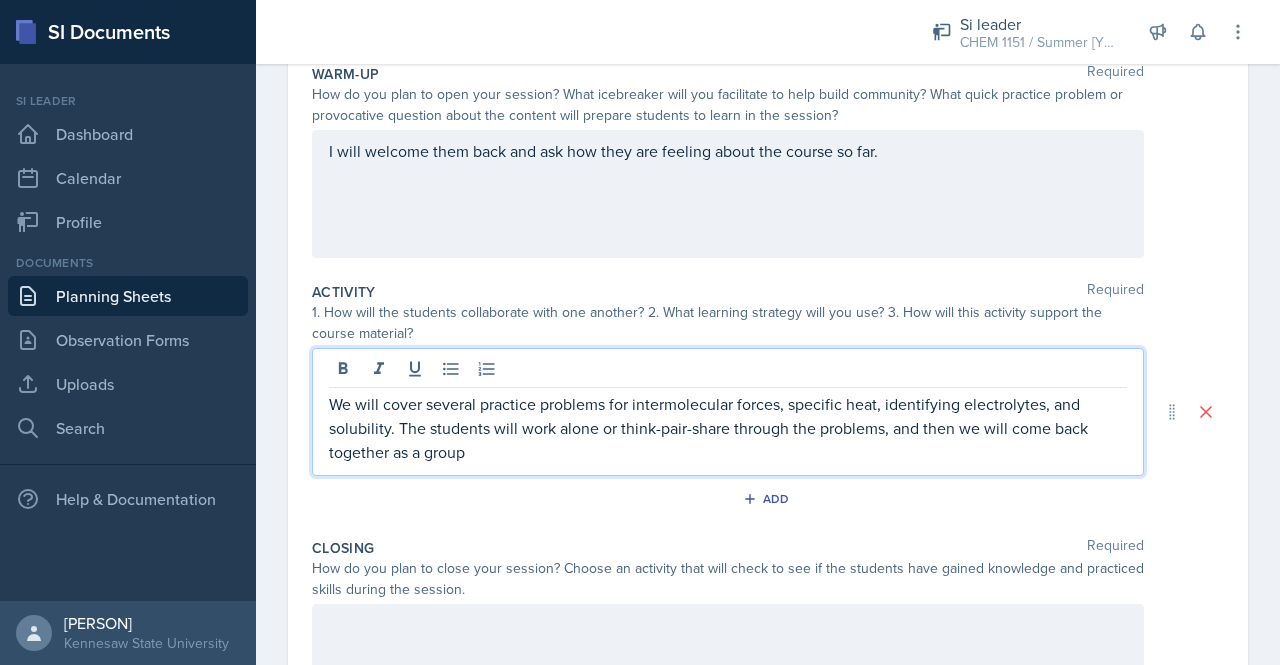 click on "We will cover several practice problems for intermolecular forces, specific heat, identifying electrolytes, and solubility. The students will work alone or think-pair-share through the problems, and then we will come back together as a group" at bounding box center [728, 428] 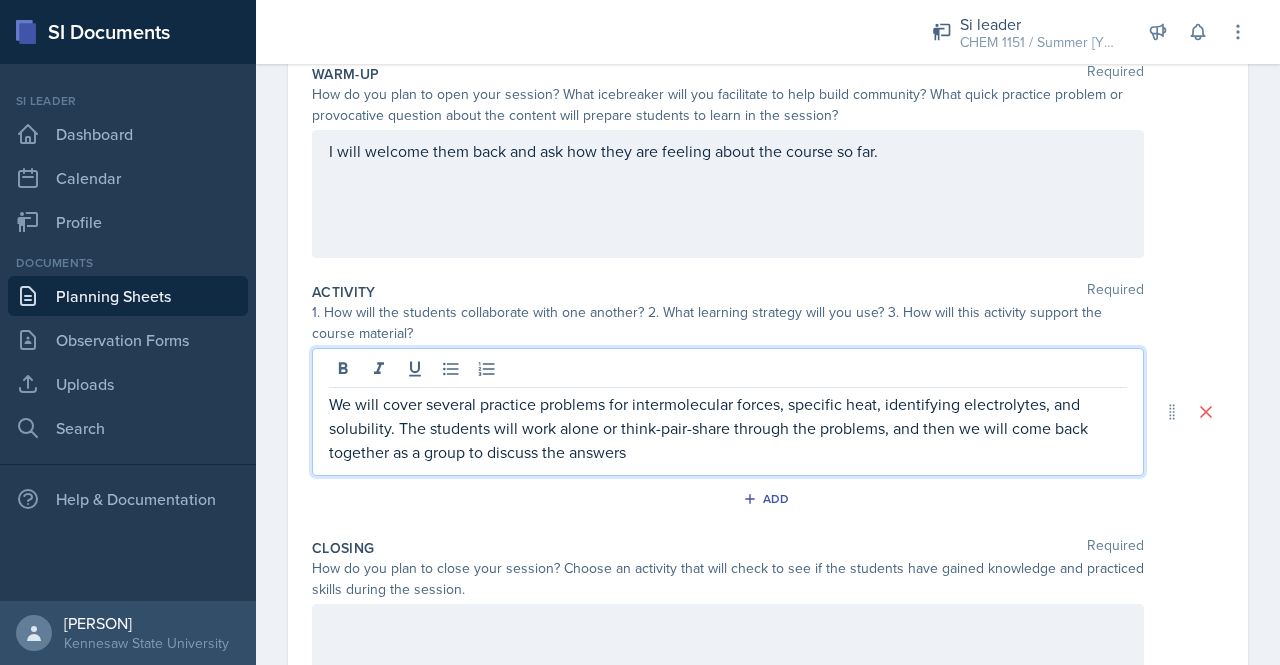 click at bounding box center [728, 194] 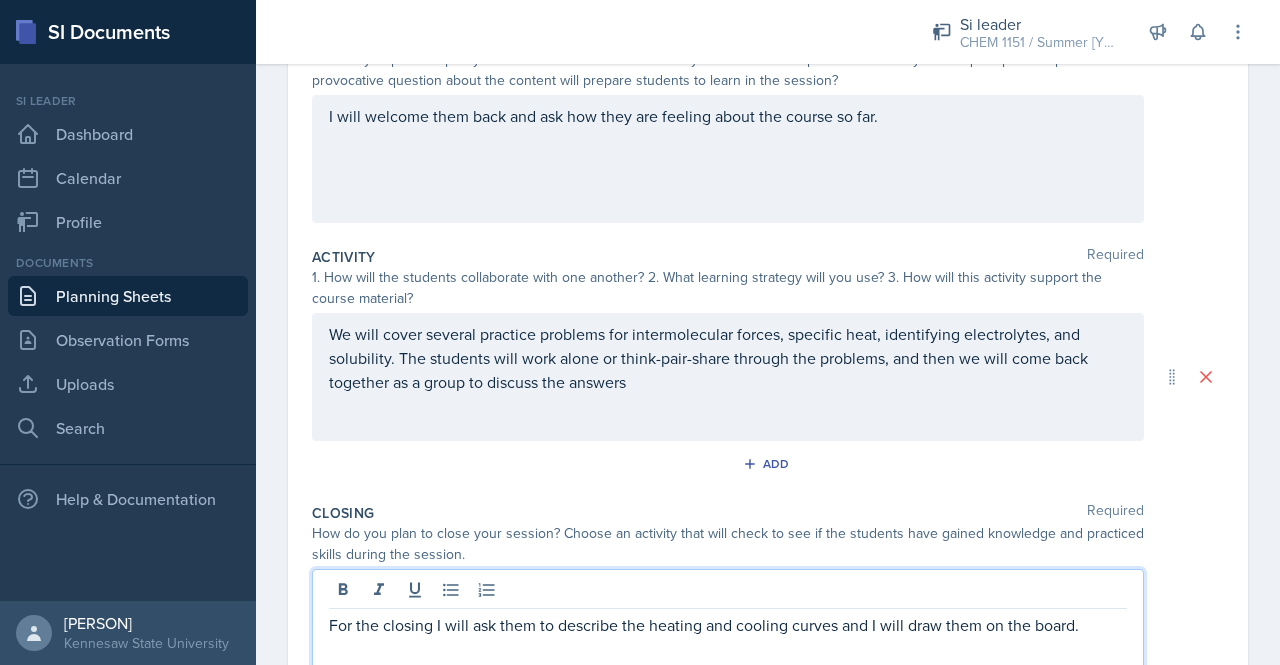 scroll, scrollTop: 0, scrollLeft: 0, axis: both 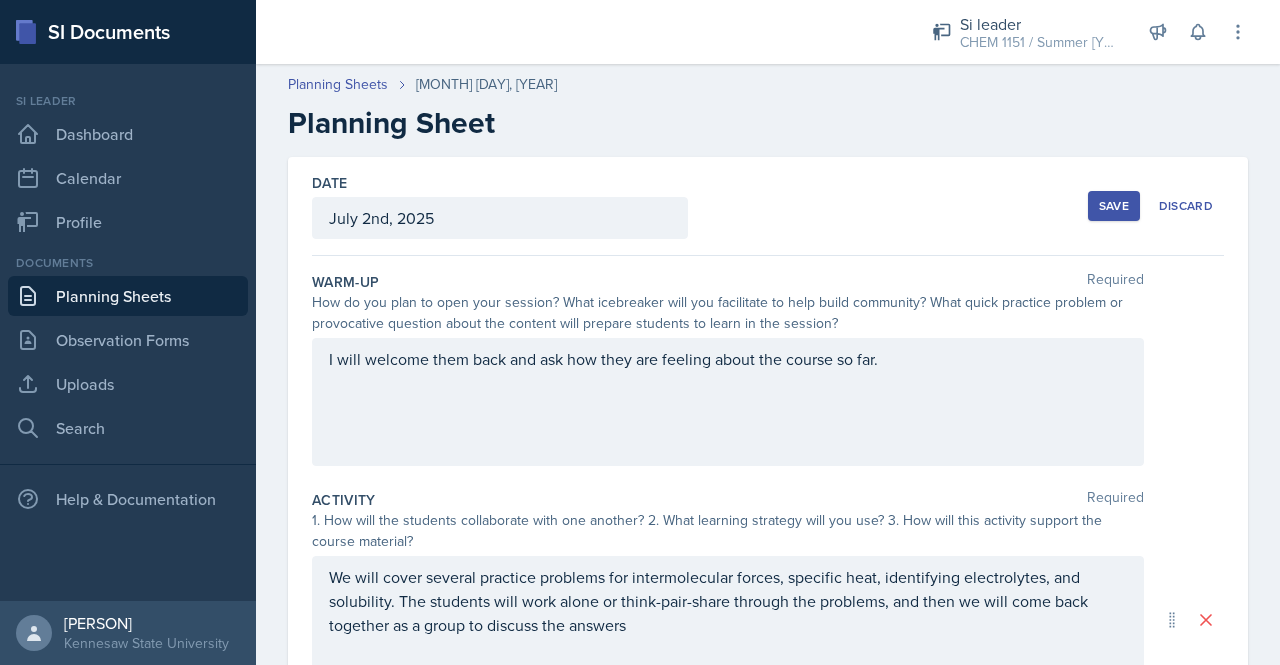 click on "Save" at bounding box center [1114, 206] 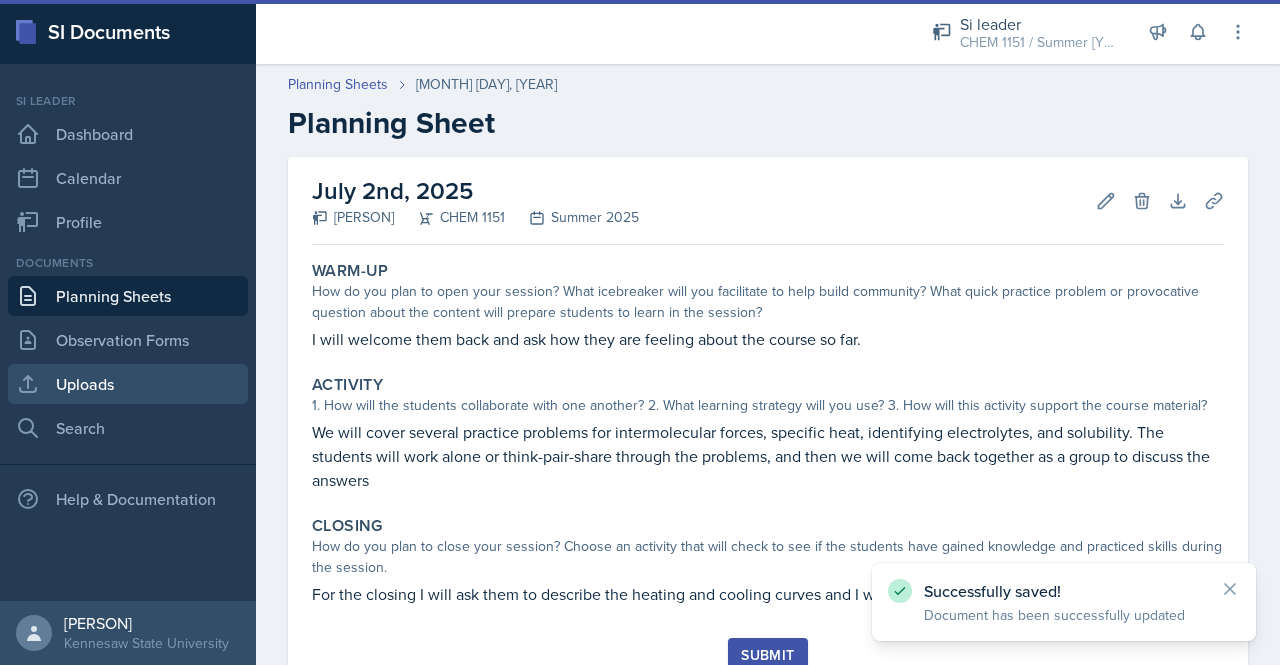 click on "Uploads" at bounding box center (128, 384) 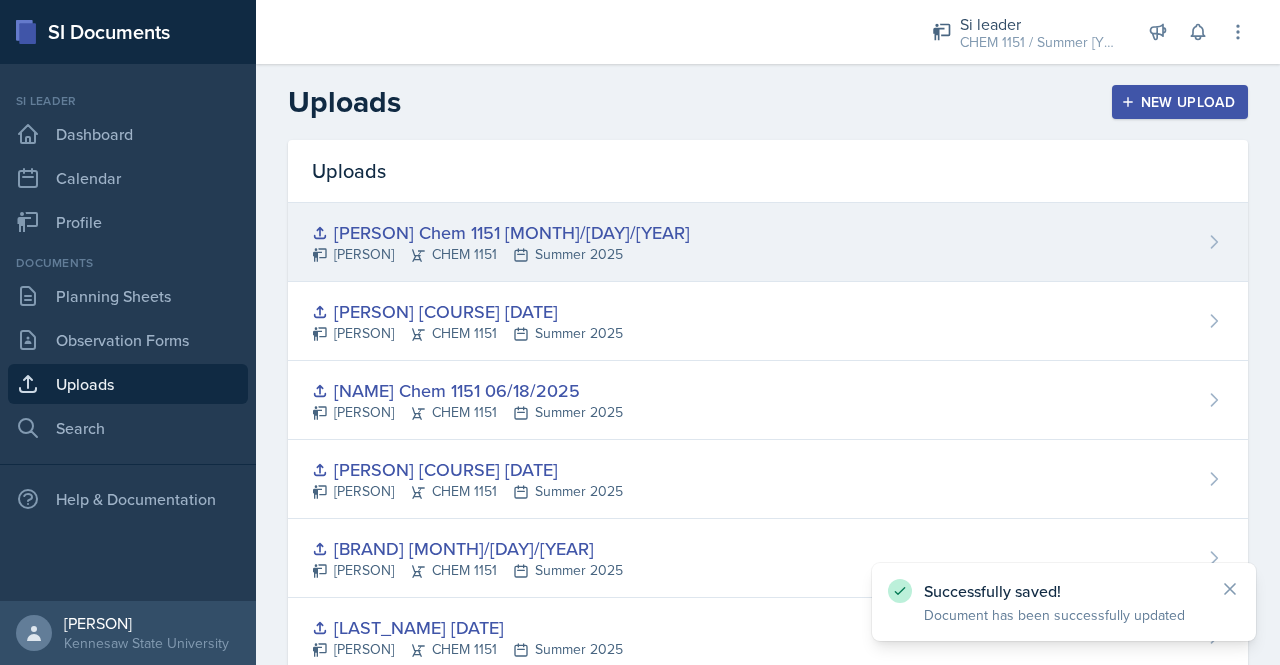 click on "Henricks Chem 1151 06/30/[YEAR]
Rowan Carr
CHEM 1151
Summer [YEAR]" at bounding box center [768, 242] 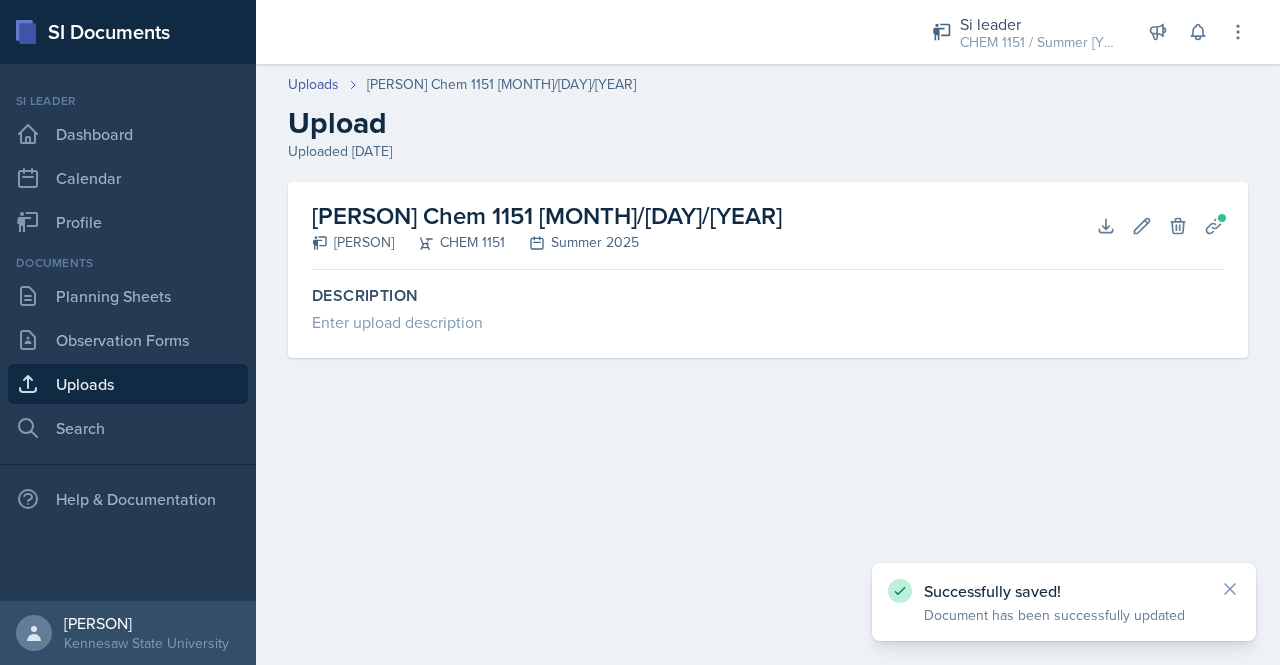 click on "Uploads" at bounding box center (128, 384) 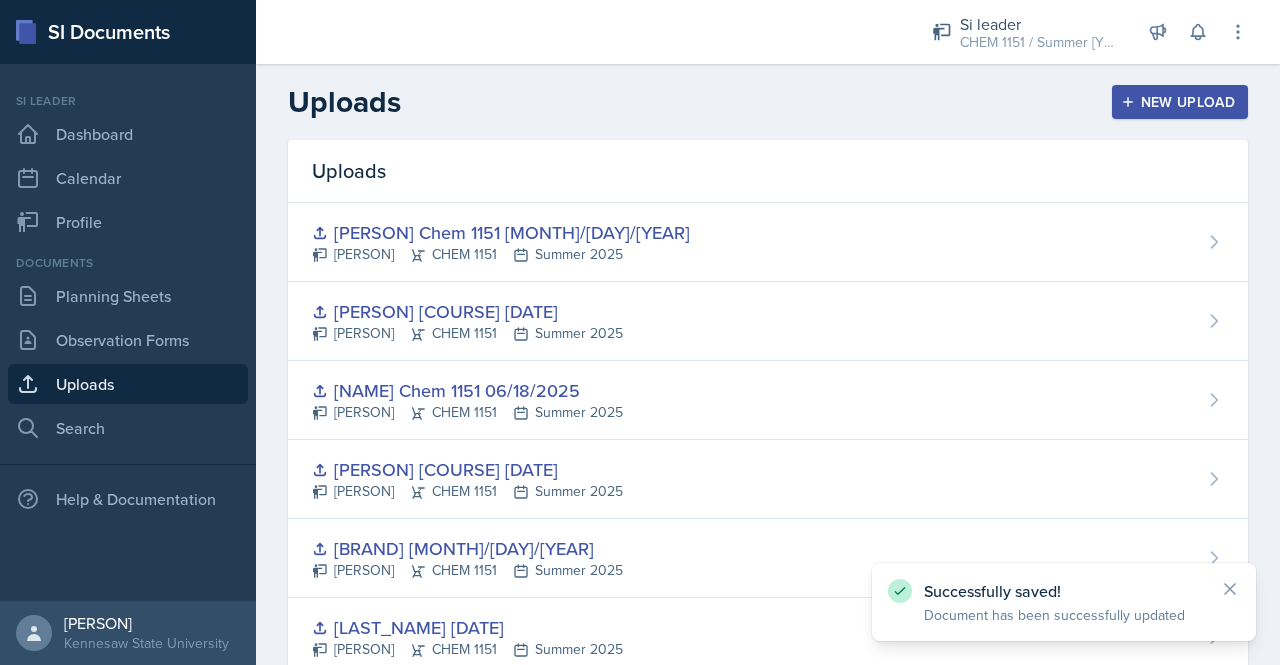click on "New Upload" at bounding box center (1180, 102) 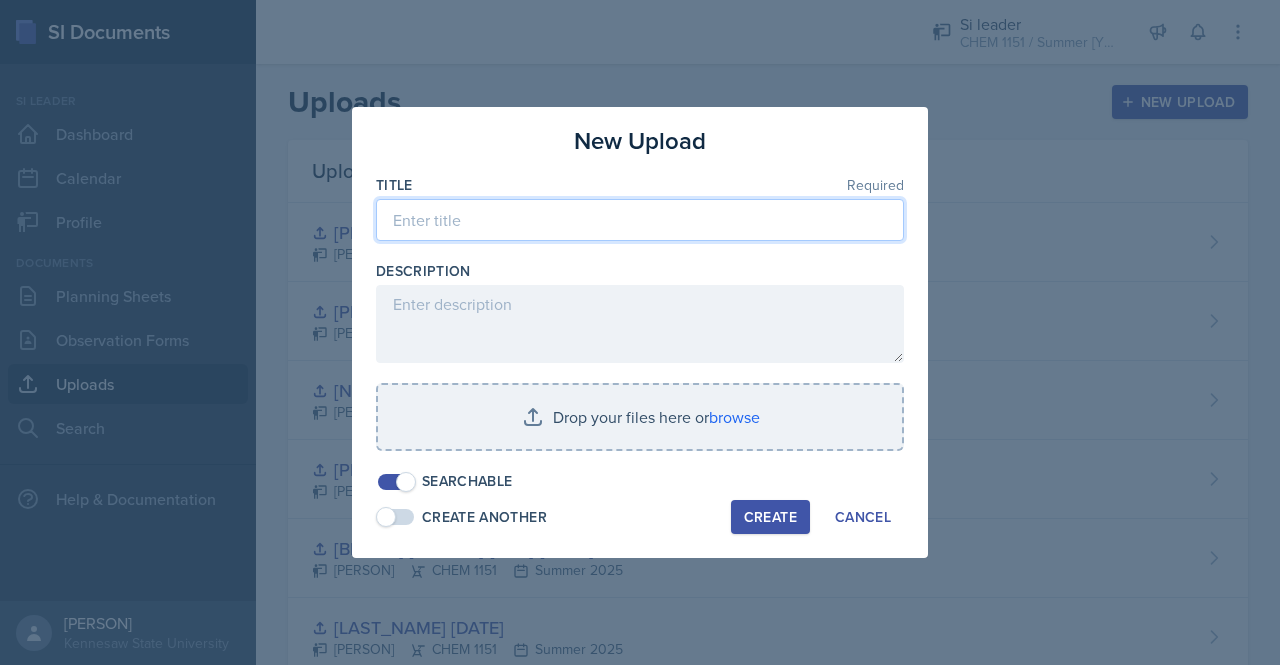 click at bounding box center [640, 220] 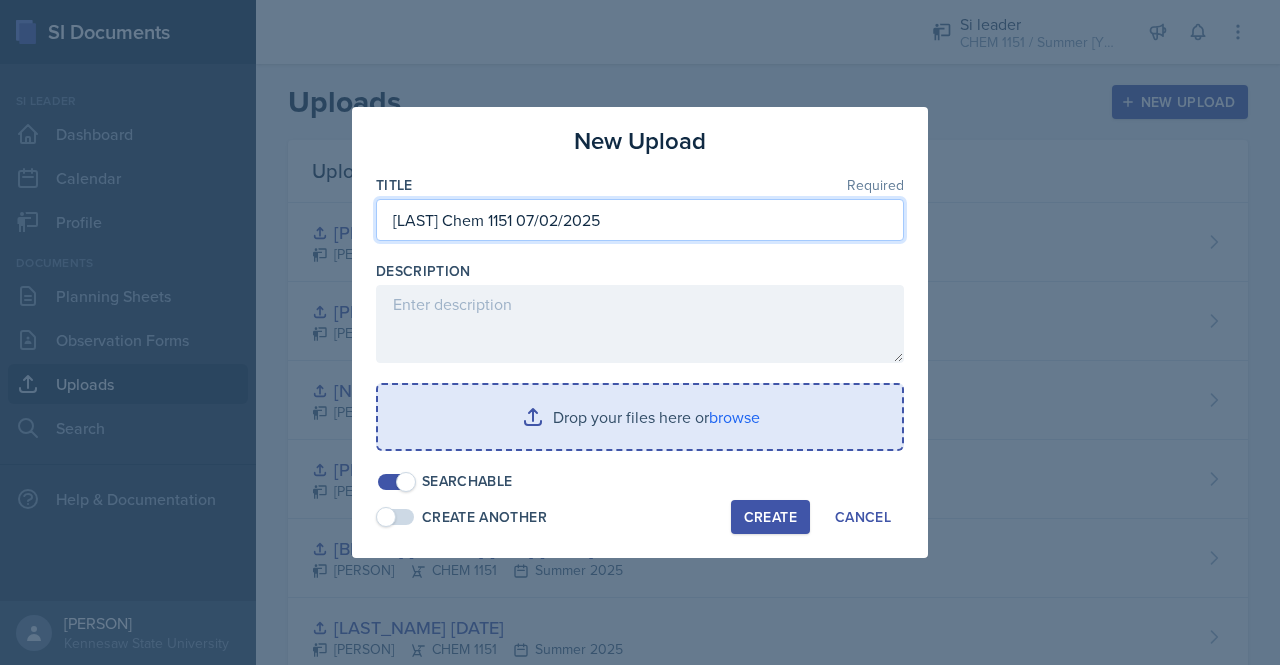 type on "[LAST] Chem 1151 07/02/2025" 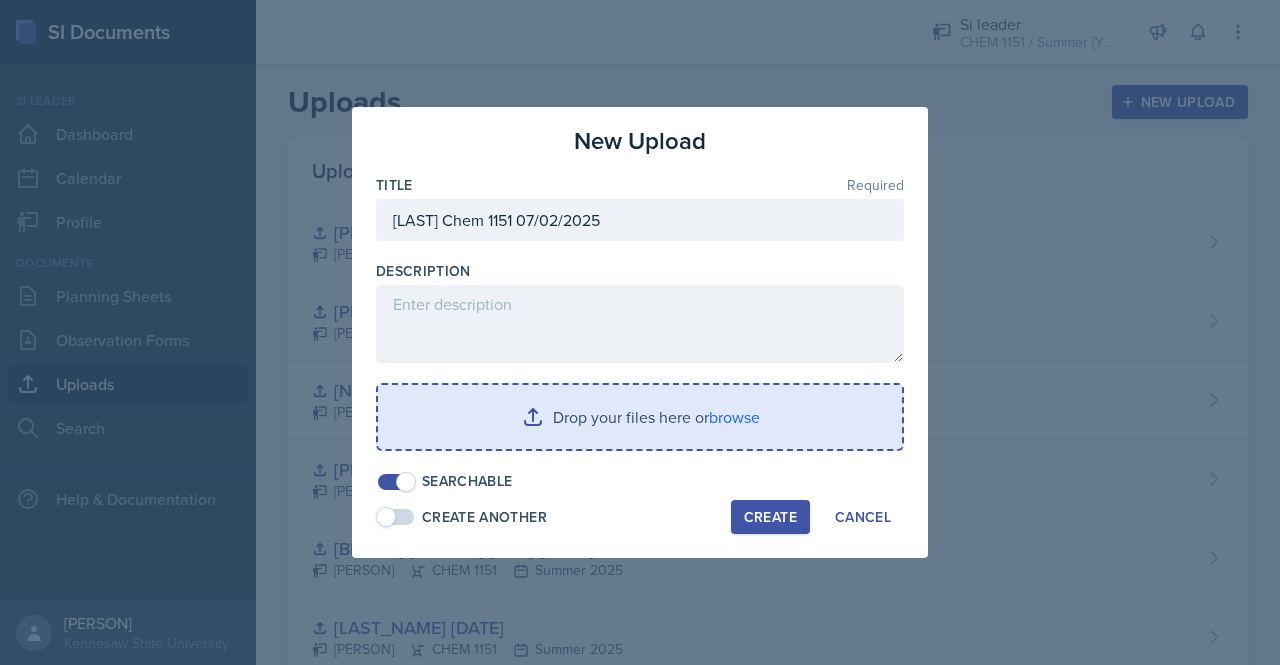 click at bounding box center (640, 417) 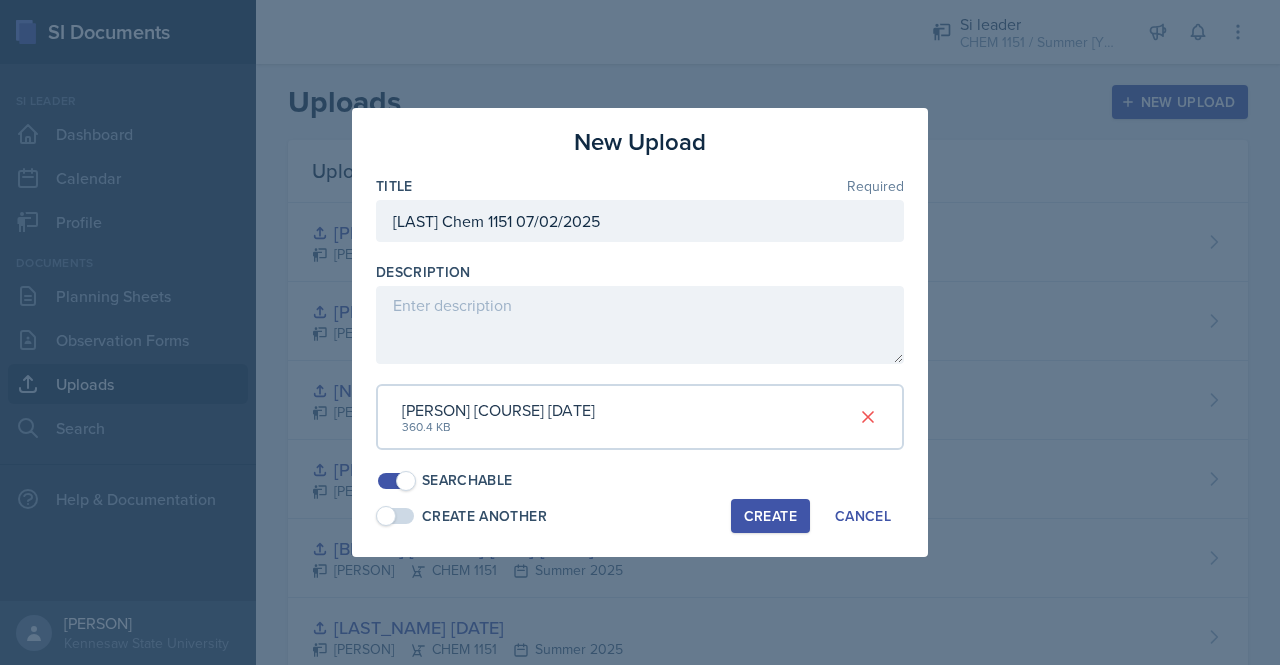 click on "Create" at bounding box center [770, 516] 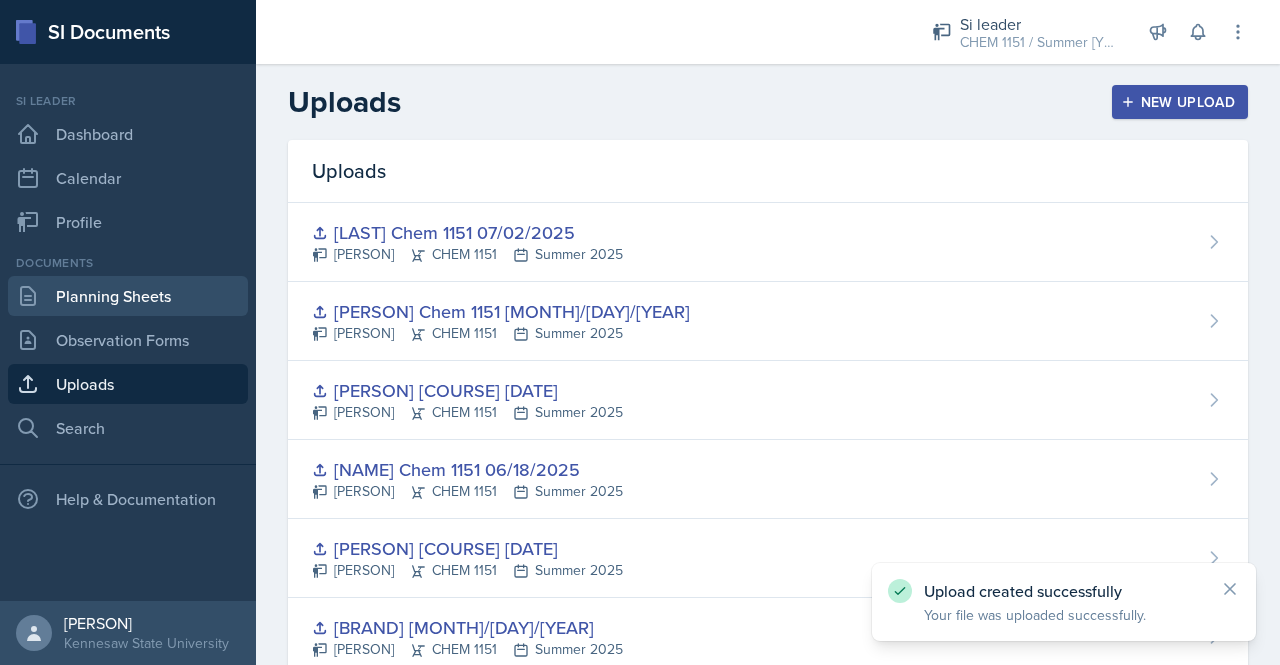 click on "Planning Sheets" at bounding box center (128, 296) 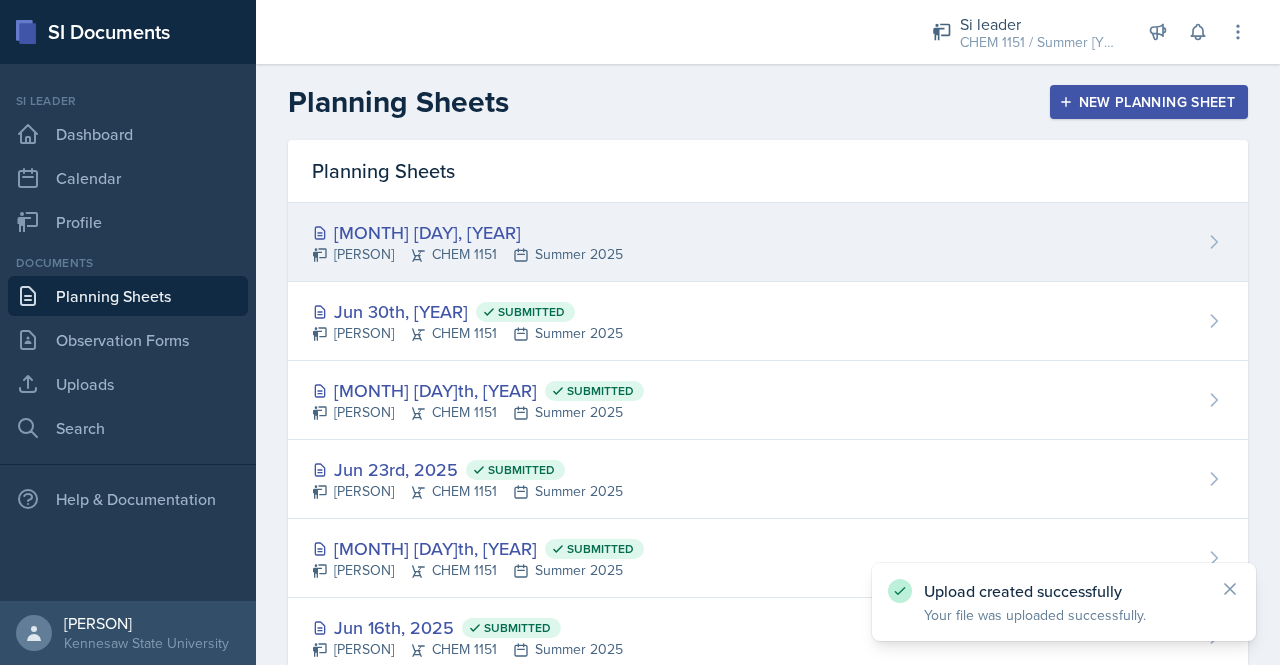 click on "Jul 2nd, 2025
[NAME]
CHEM 1151
Summer 2025" at bounding box center [768, 242] 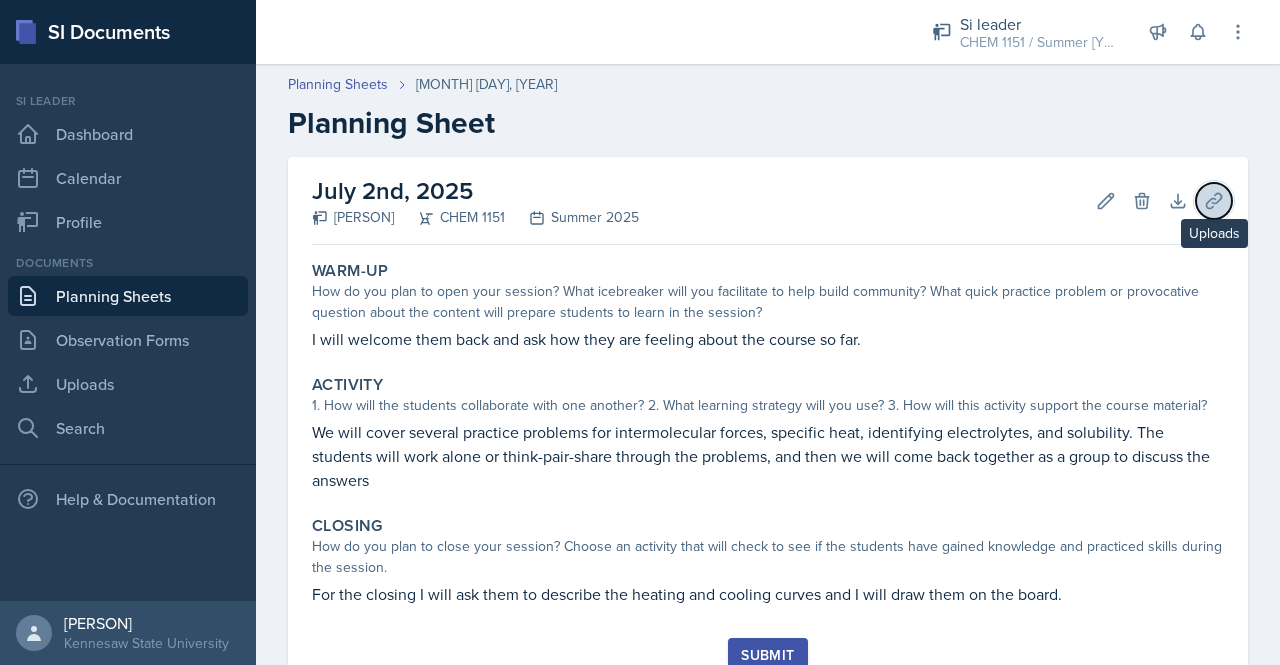 click at bounding box center (1214, 201) 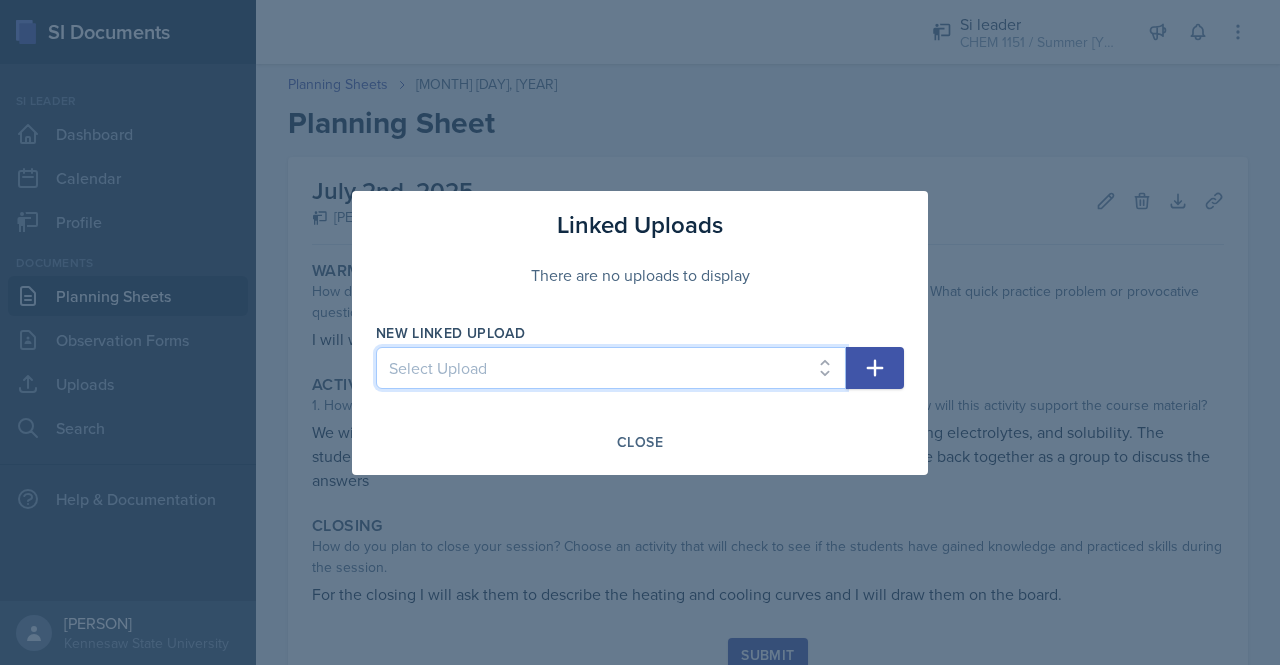 click on "Select Upload   [BRAND] [MONTH][DAY][YEAR] [BRAND] [MONTH][DAY][YEAR] [BRAND] [MONTH]/[DAY]/[YEAR] [BRAND] [COURSE] [MONTH]/[DAY]/[YEAR] [BRAND] [COURSE] [MONTH]/[DAY]/[YEAR] [BRAND] [COURSE] [MONTH]/[DAY]/[YEAR] [BRAND] [COURSE] [MONTH]/[DAY]/[YEAR] [BRAND] [COURSE] [MONTH]/[DAY]/[YEAR]" at bounding box center [611, 368] 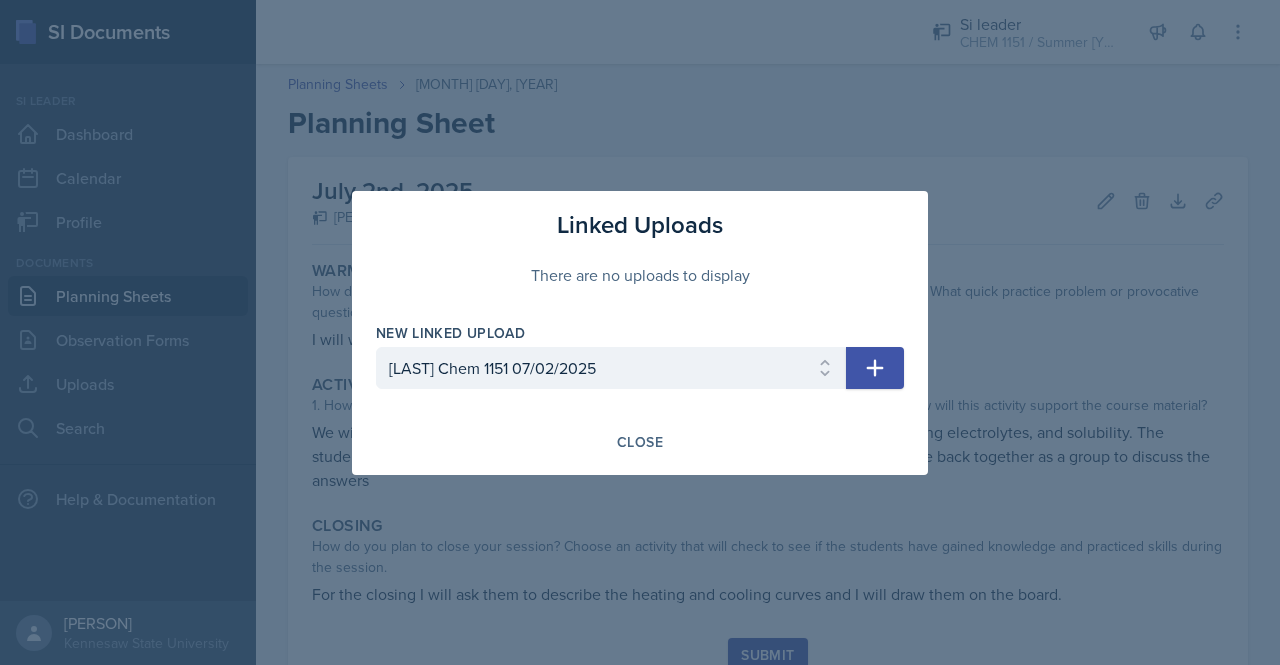 click at bounding box center [875, 368] 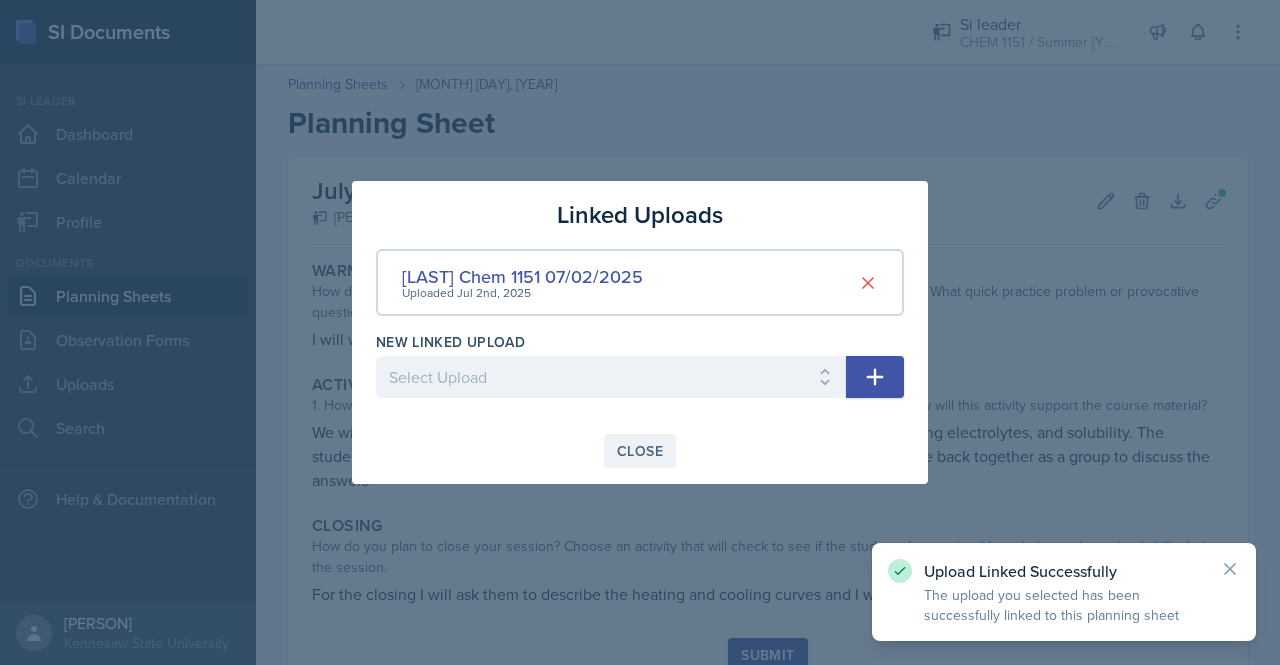click on "Close" at bounding box center [640, 451] 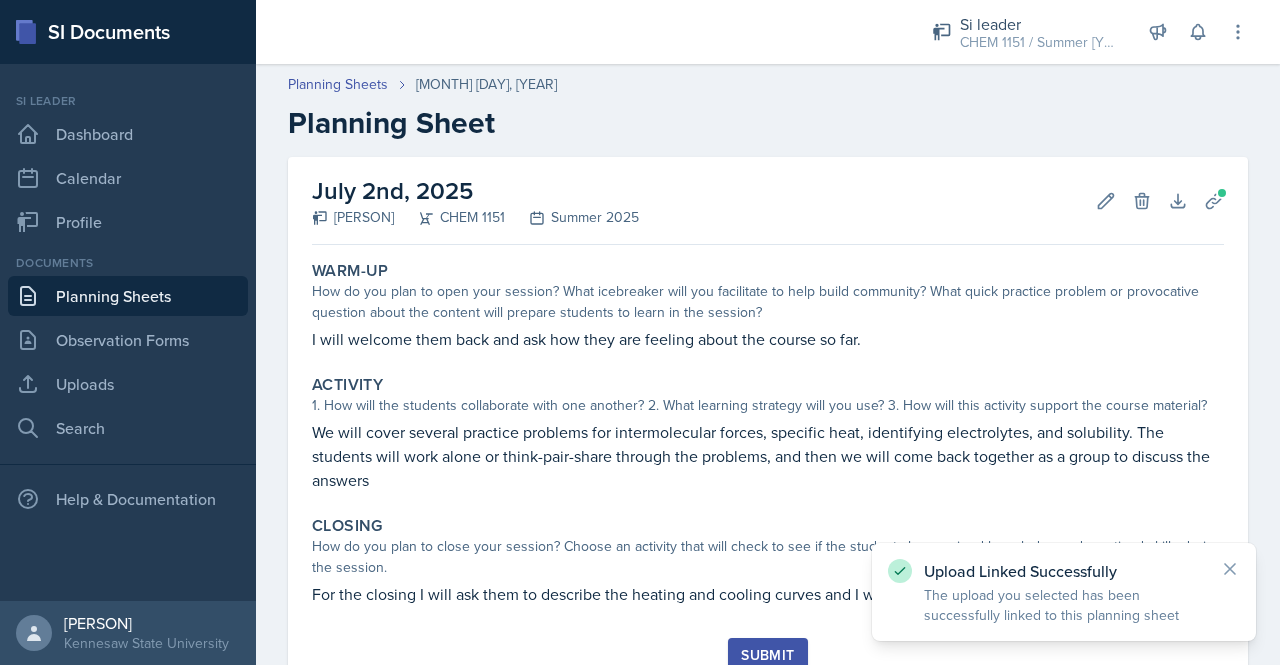 click on "Submit" at bounding box center (767, 655) 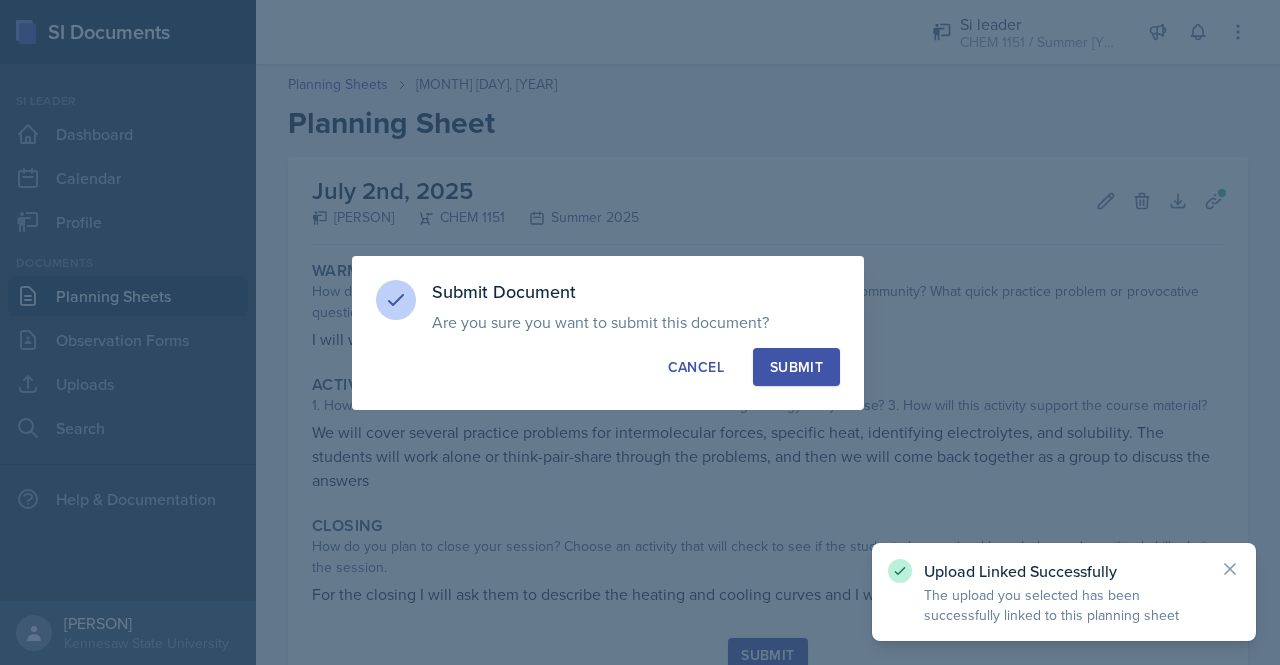 click on "Submit" at bounding box center (796, 367) 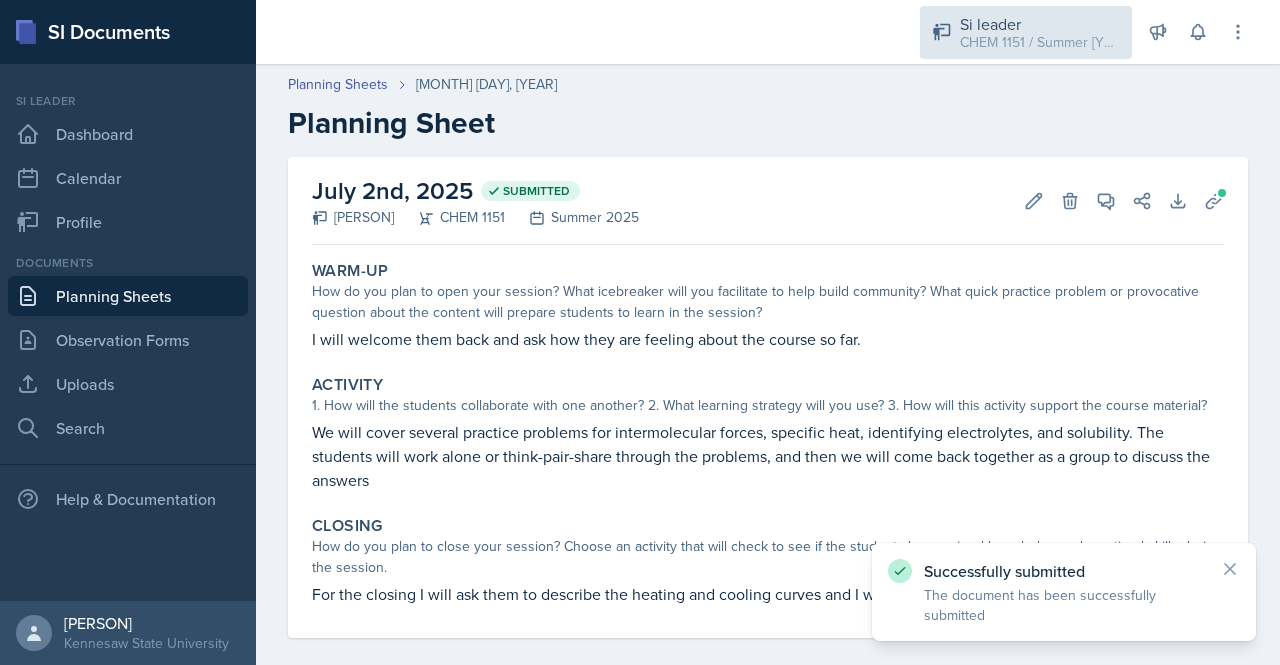 click on "Si leader" at bounding box center [1040, 24] 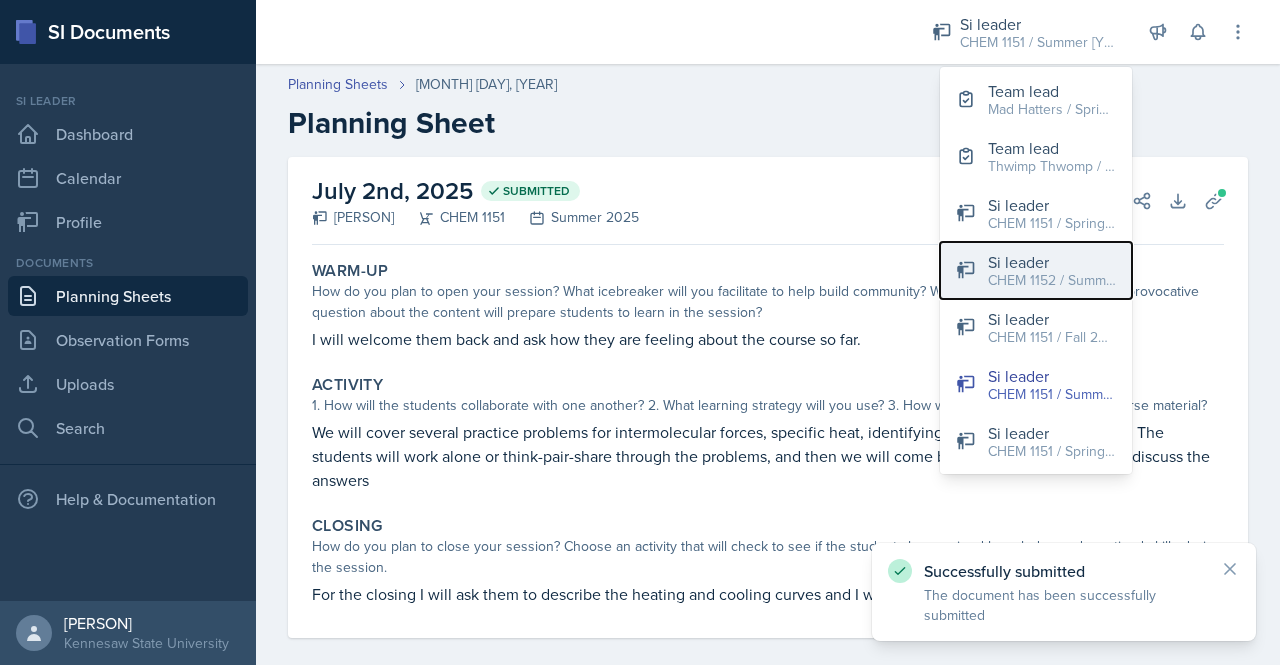click on "CHEM 1152 / Summer [YEAR]" at bounding box center (1052, 109) 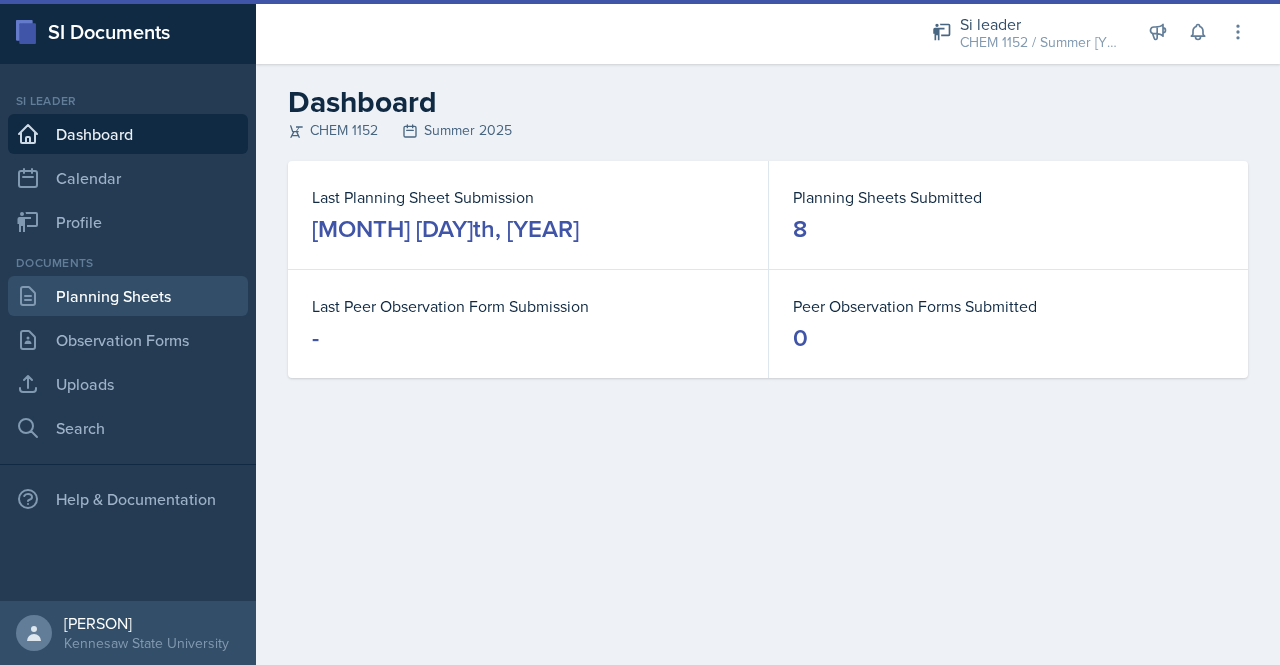 click on "Planning Sheets" at bounding box center [128, 296] 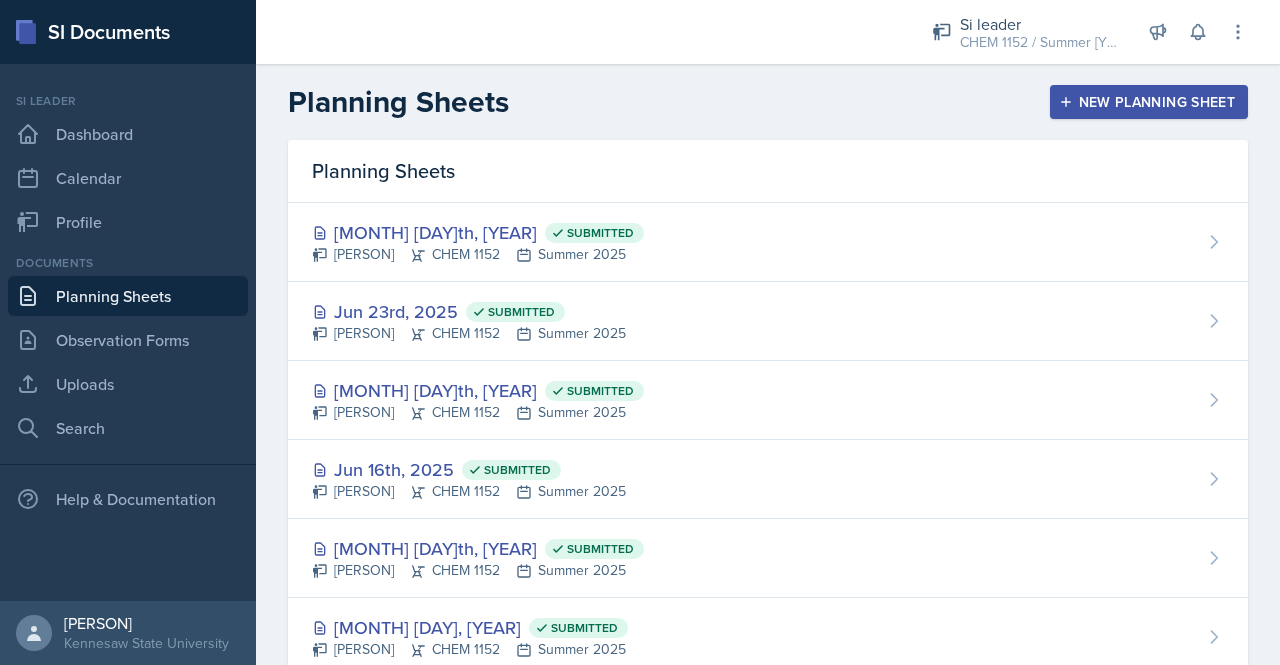 click on "New Planning Sheet" at bounding box center [1149, 102] 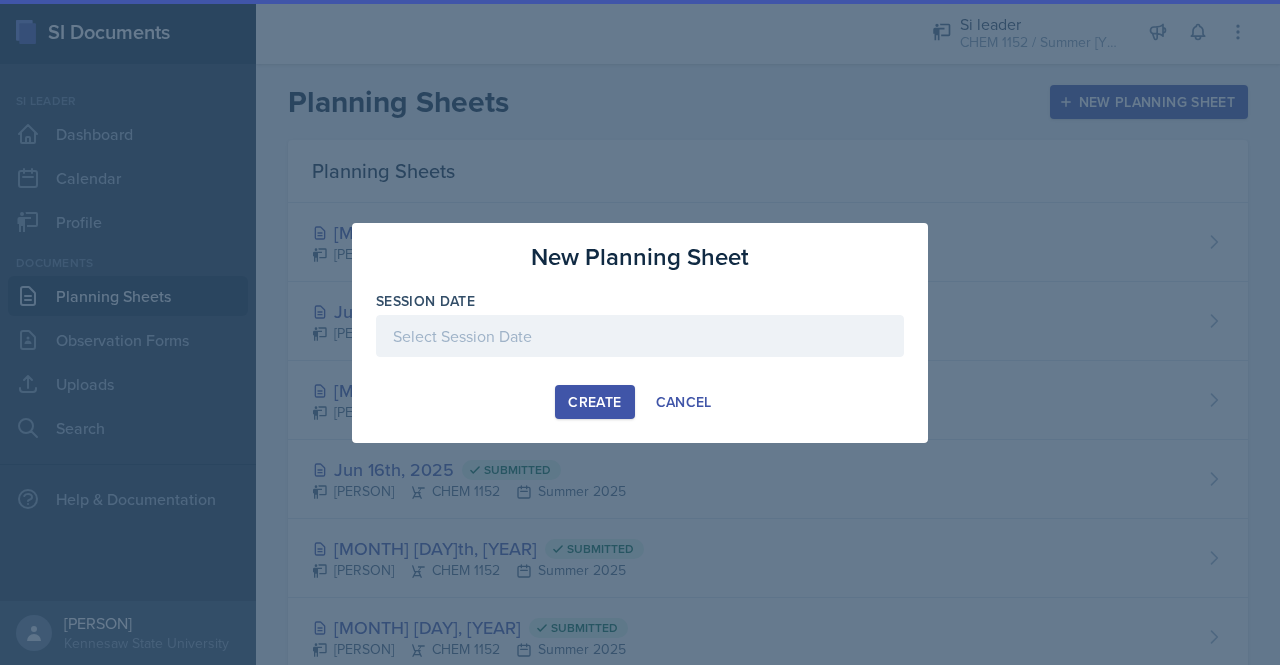 click at bounding box center (640, 336) 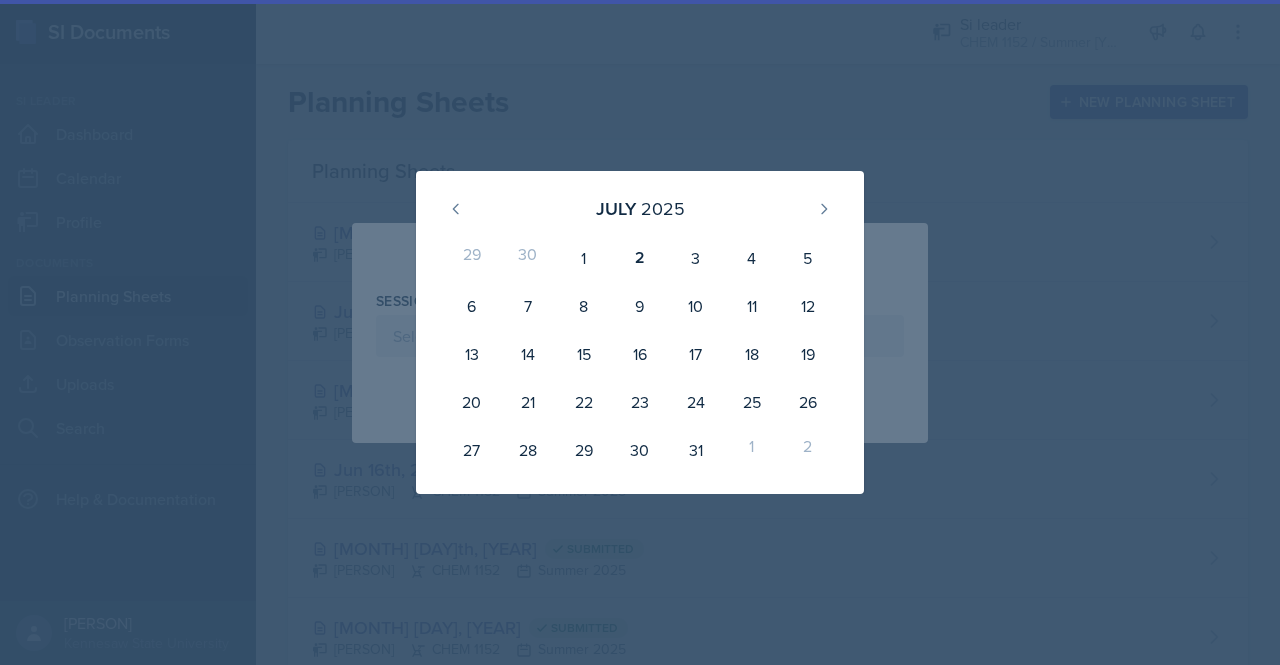 click on "30" at bounding box center (528, 258) 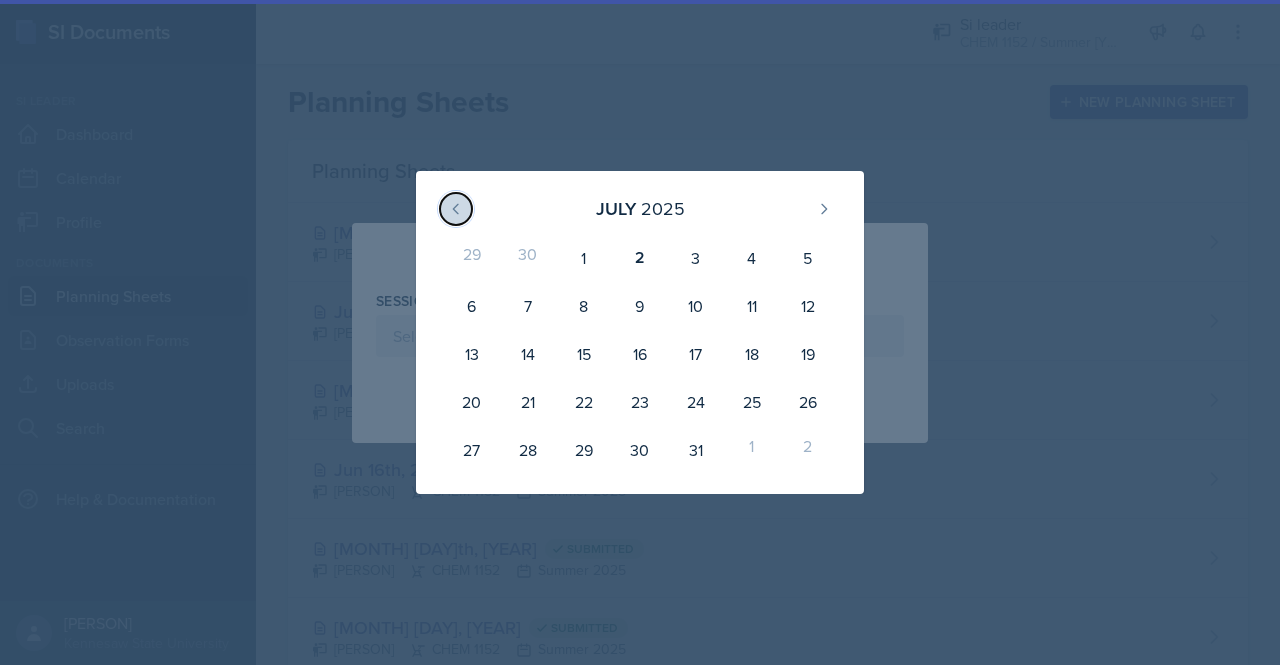 click at bounding box center [455, 208] 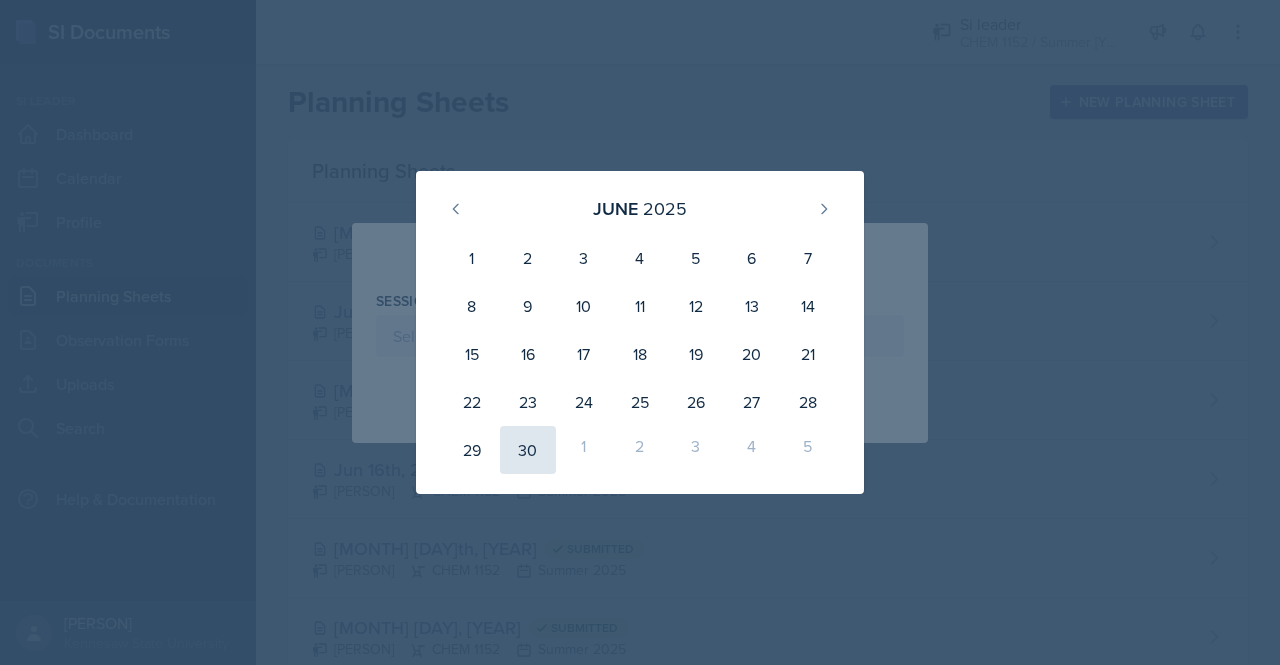 click on "30" at bounding box center [528, 450] 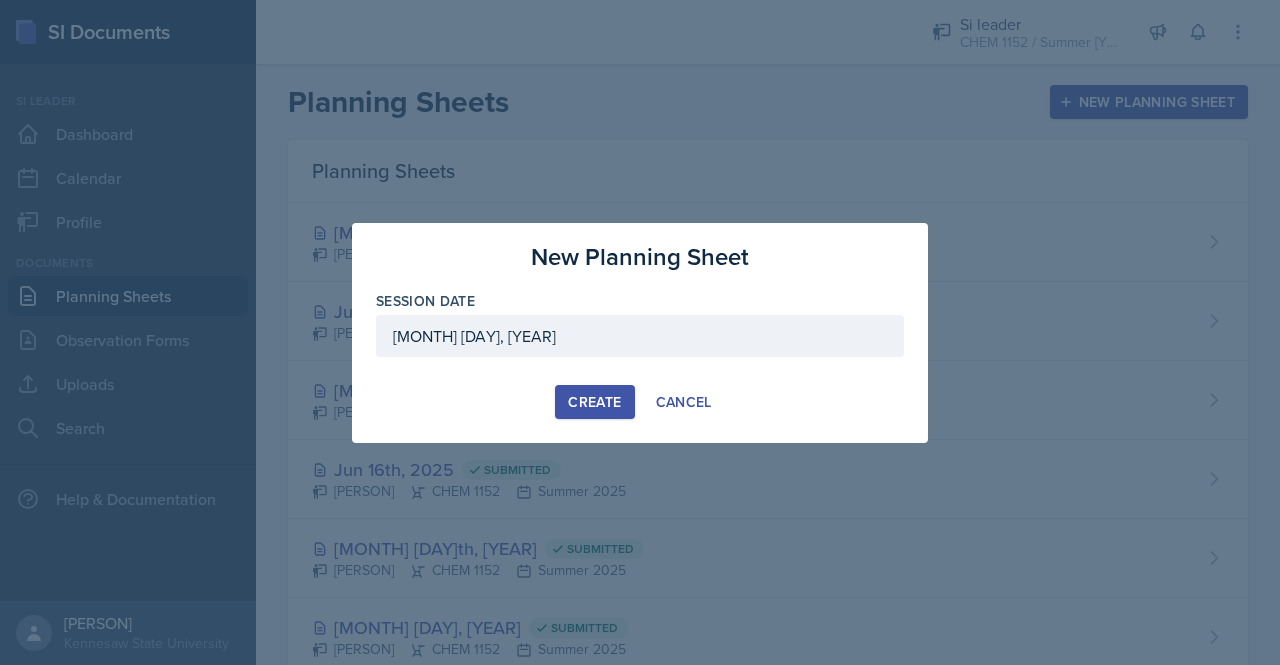 click on "Create" at bounding box center [594, 402] 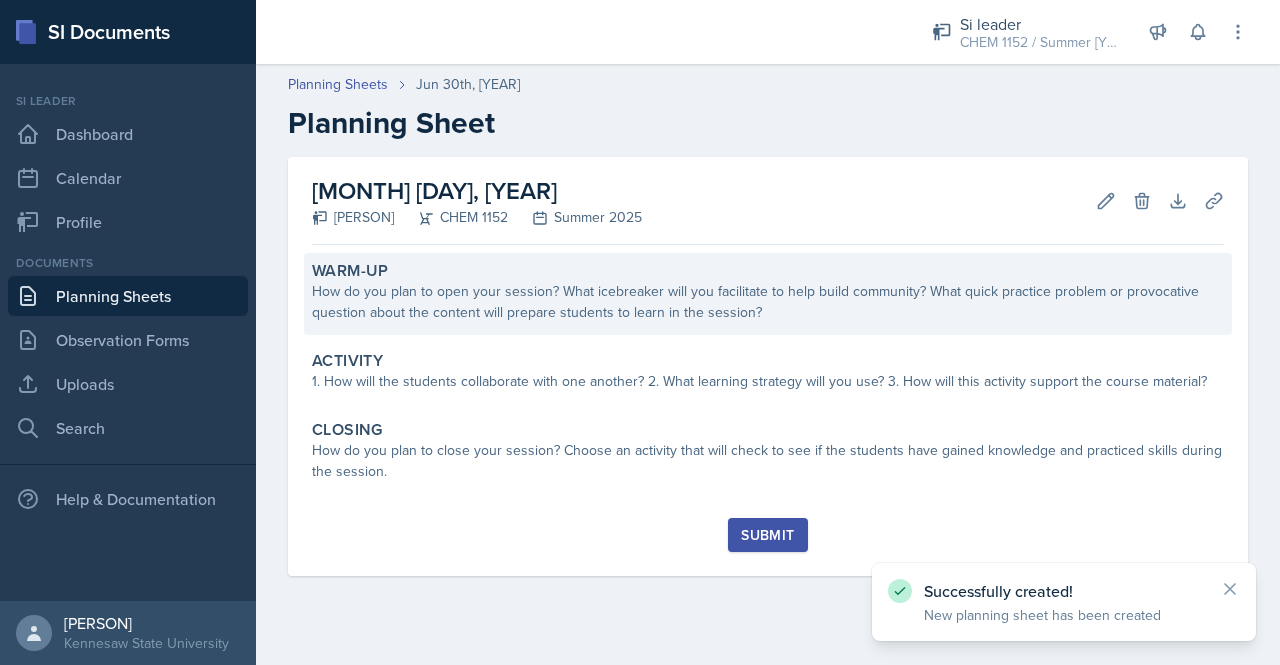 click on "Warm-Up   How do you plan to open your session? What icebreaker will you facilitate to help build community? What quick practice problem or provocative question about the content will prepare students to learn in the session?" at bounding box center (768, 294) 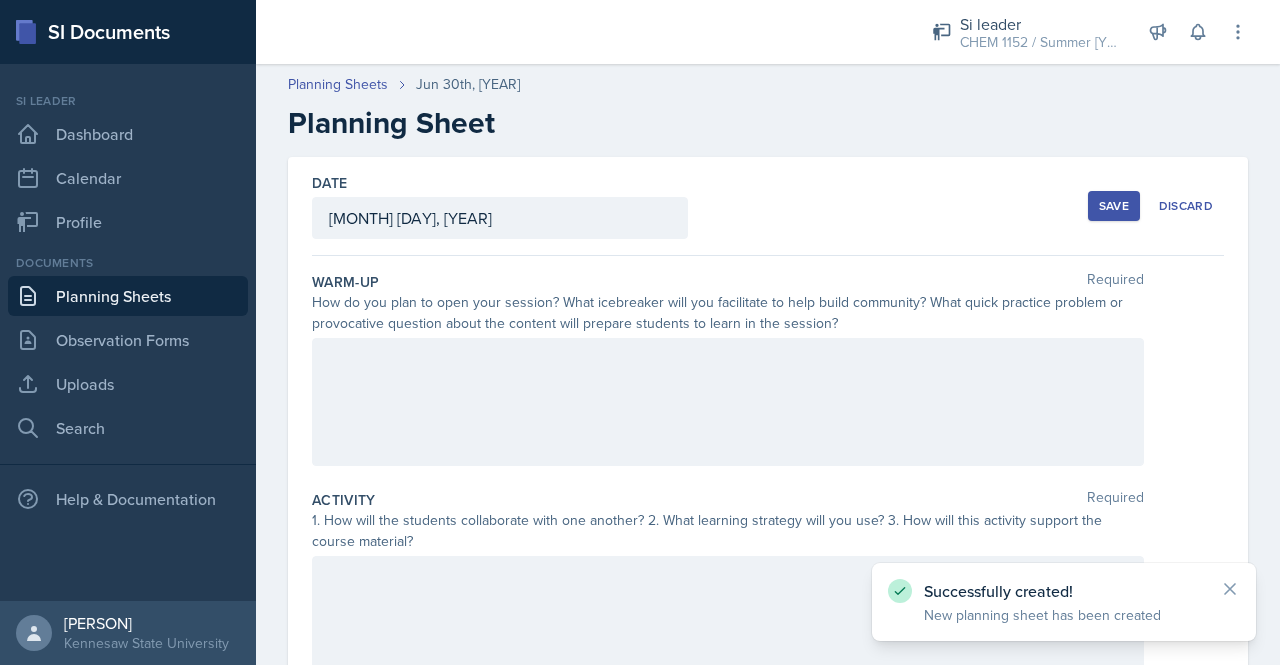 click at bounding box center (728, 402) 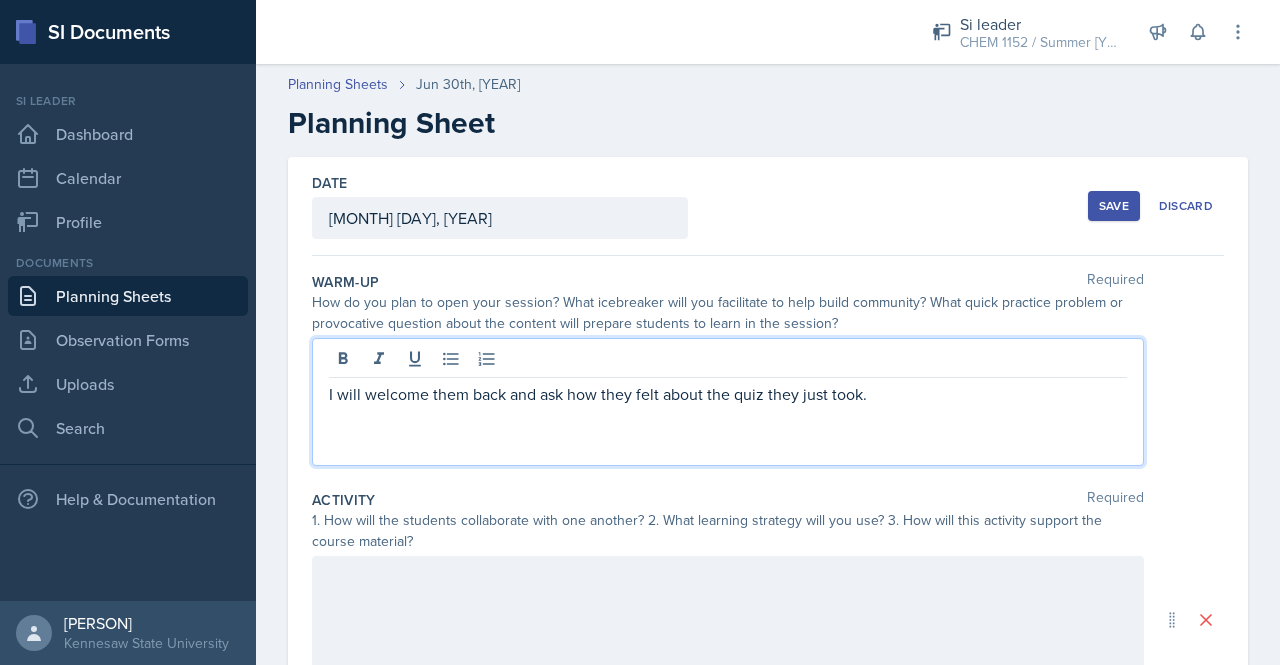 click at bounding box center (728, 620) 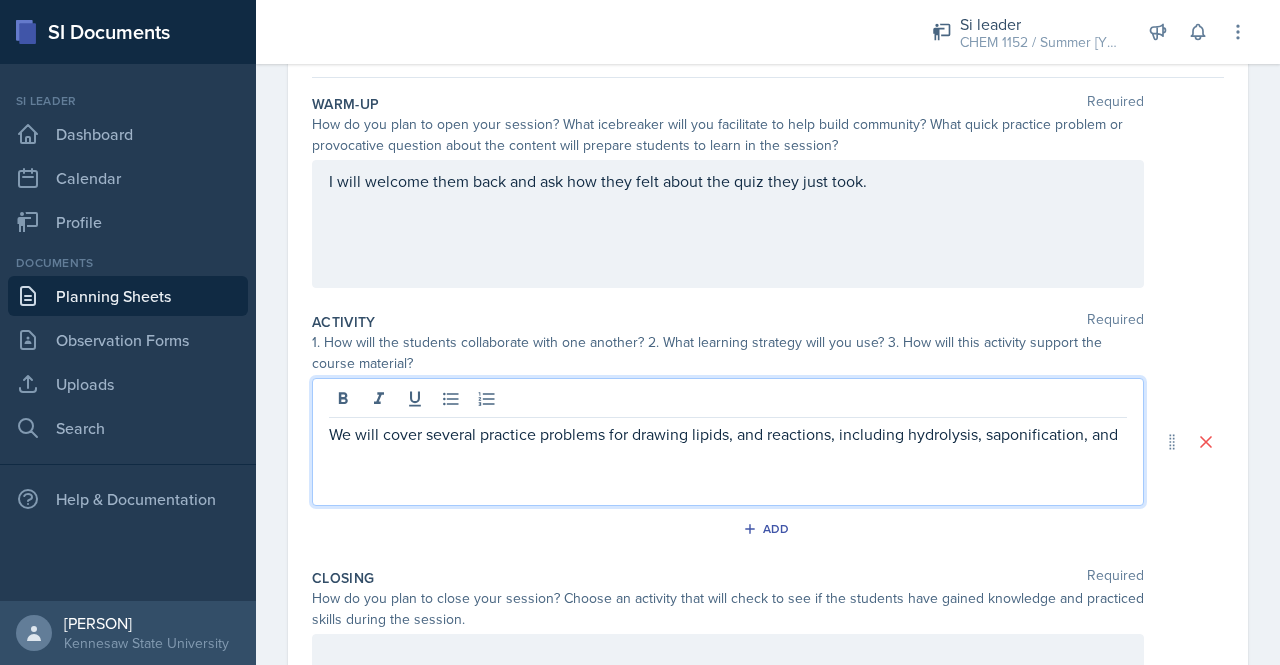 scroll, scrollTop: 179, scrollLeft: 0, axis: vertical 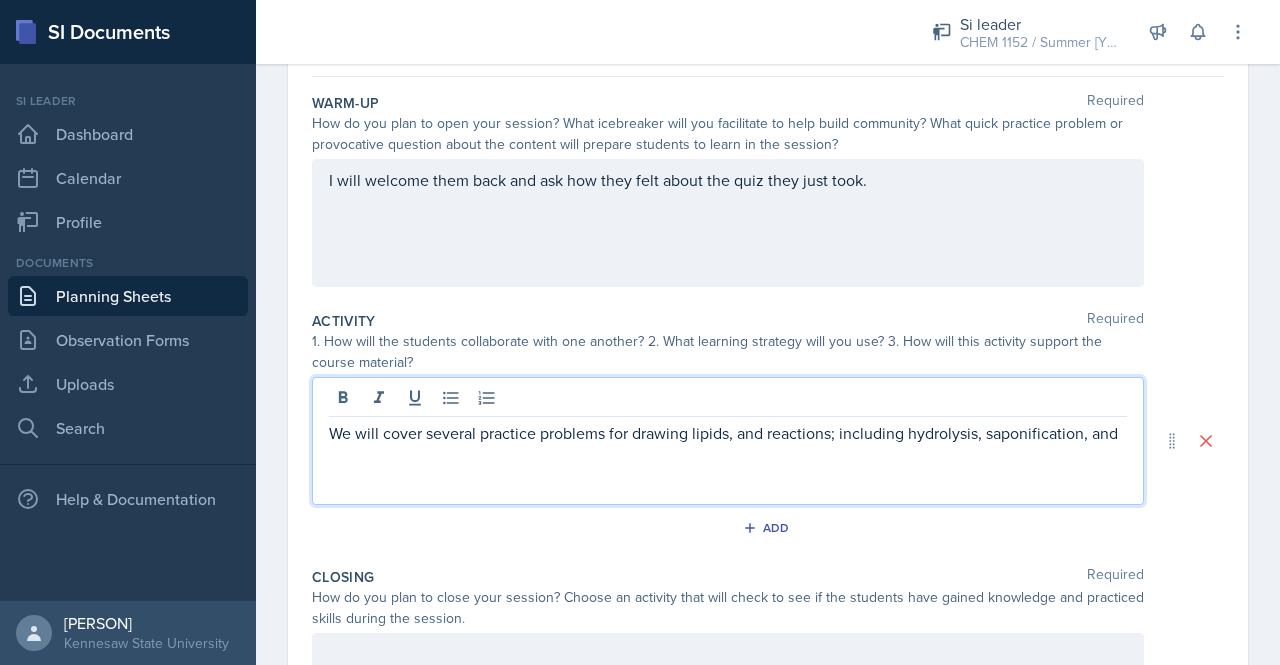 click on "We will cover several practice problems for drawing lipids, and reactions; including hydrolysis, saponification, and" at bounding box center (728, 433) 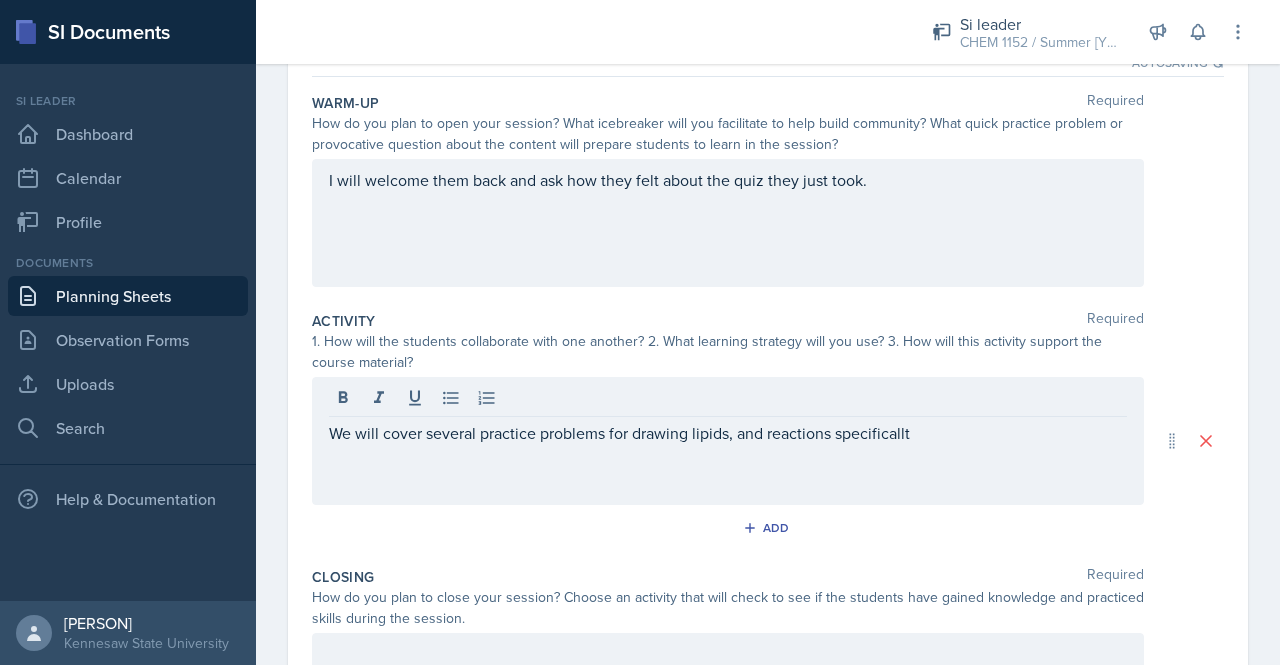 click on "We will cover several practice problems for drawing lipids, and reactions specificallt" at bounding box center (728, 223) 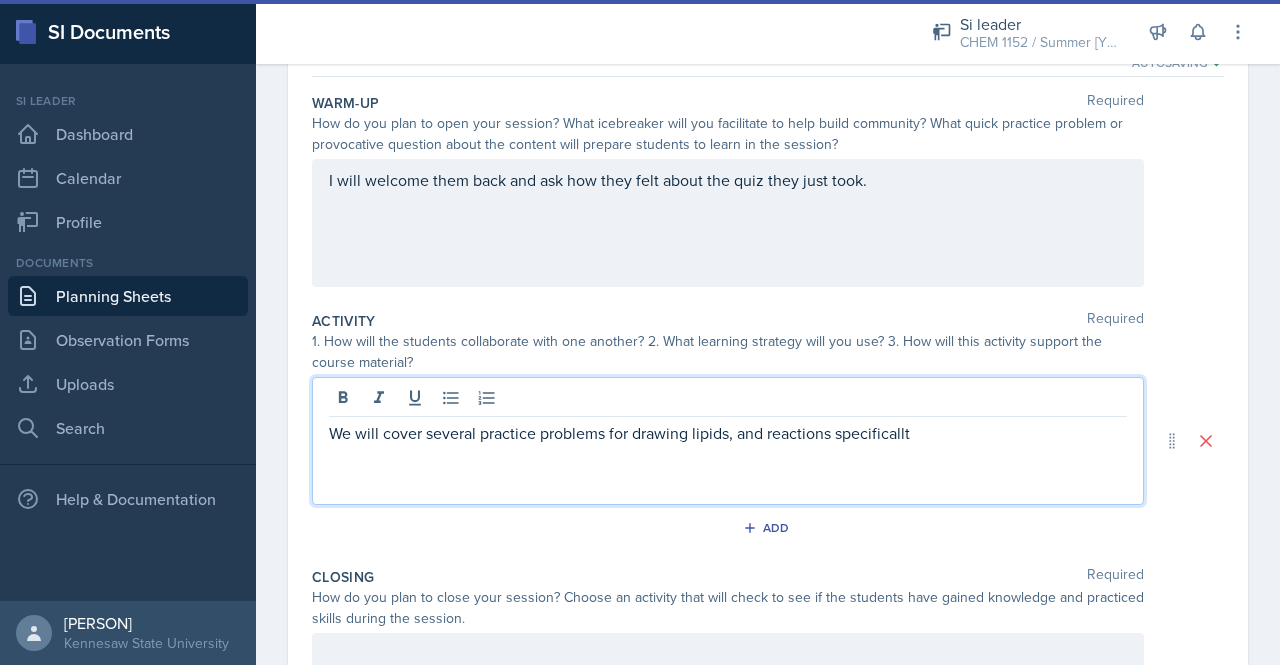 click on "We will cover several practice problems for drawing lipids, and reactions specificallt" at bounding box center [728, 433] 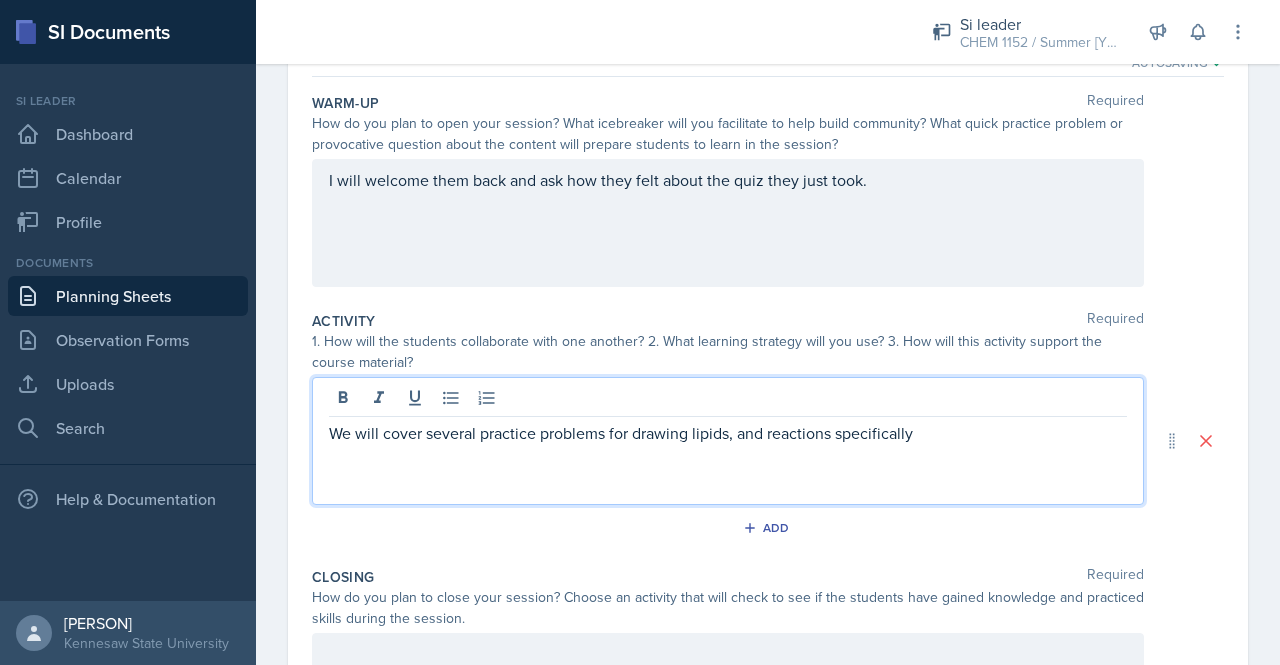 click on "We will cover several practice problems for drawing lipids, and reactions specifically" at bounding box center [728, 433] 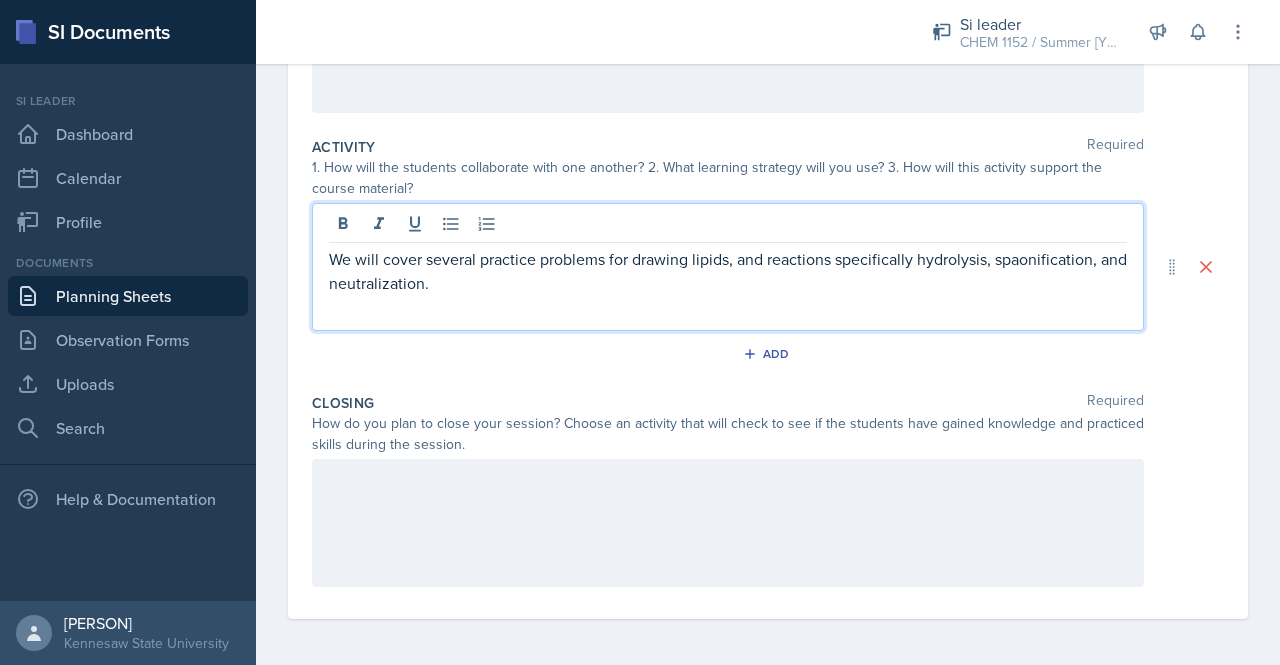 scroll, scrollTop: 353, scrollLeft: 0, axis: vertical 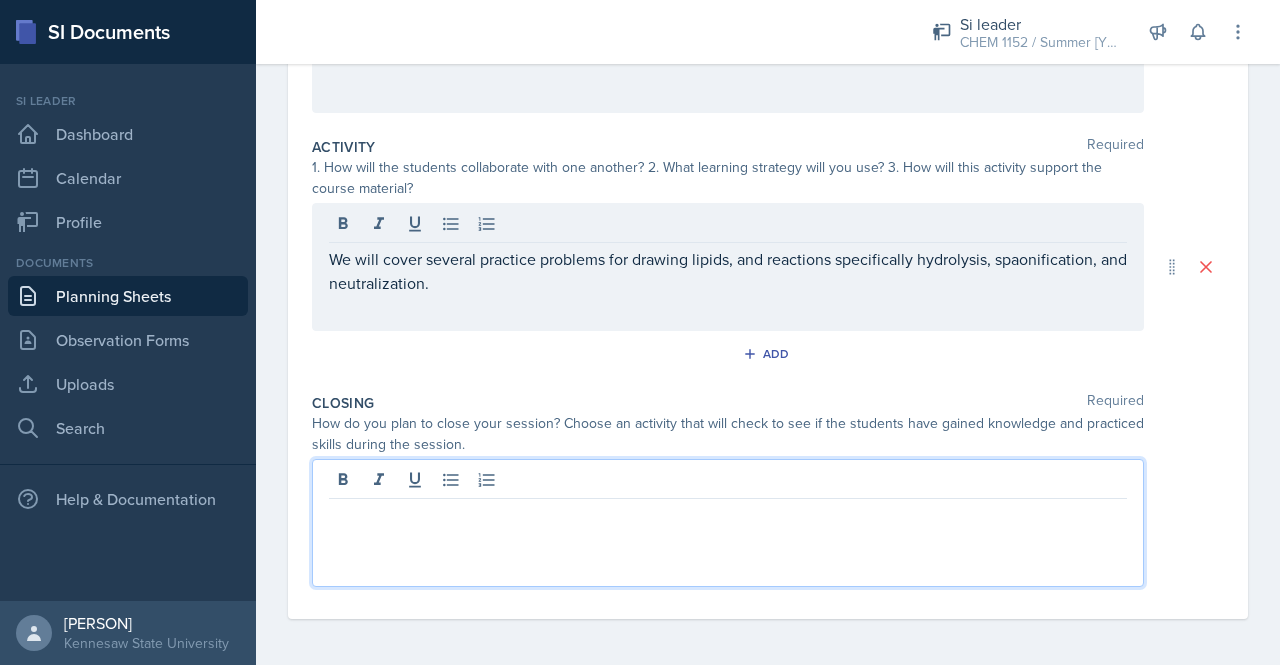 click at bounding box center [728, 523] 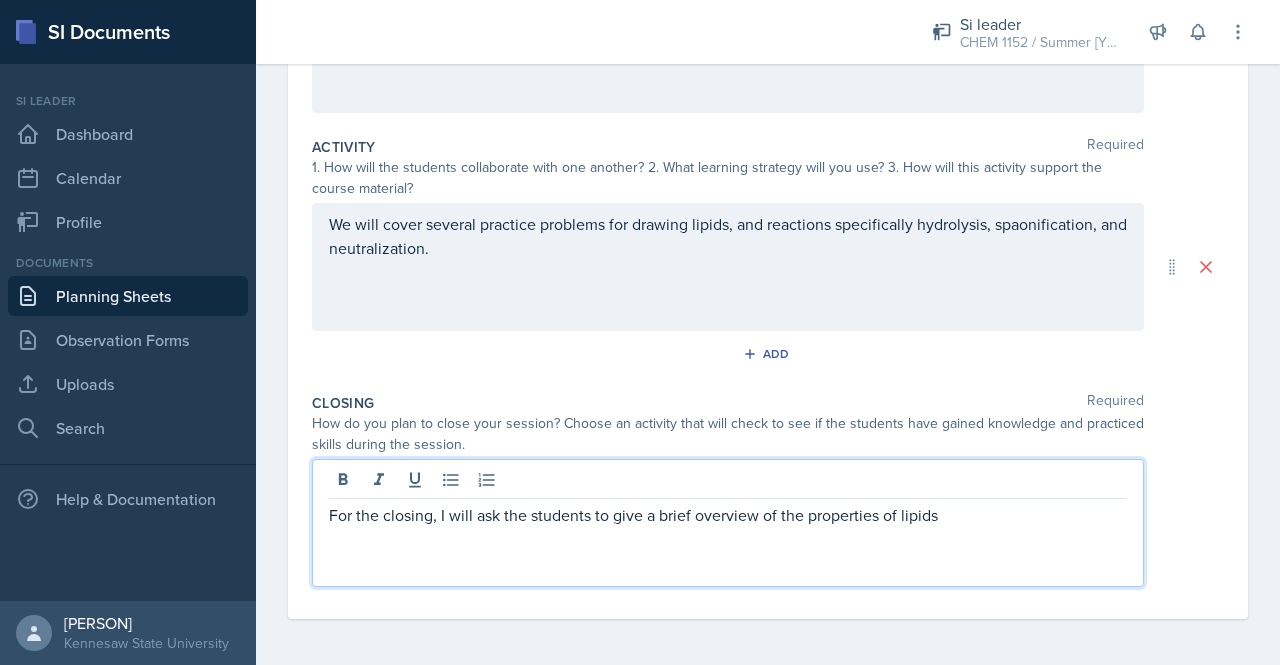 click on "For the closing, I will ask the students to give a brief overview of the properties of lipids" at bounding box center (728, 515) 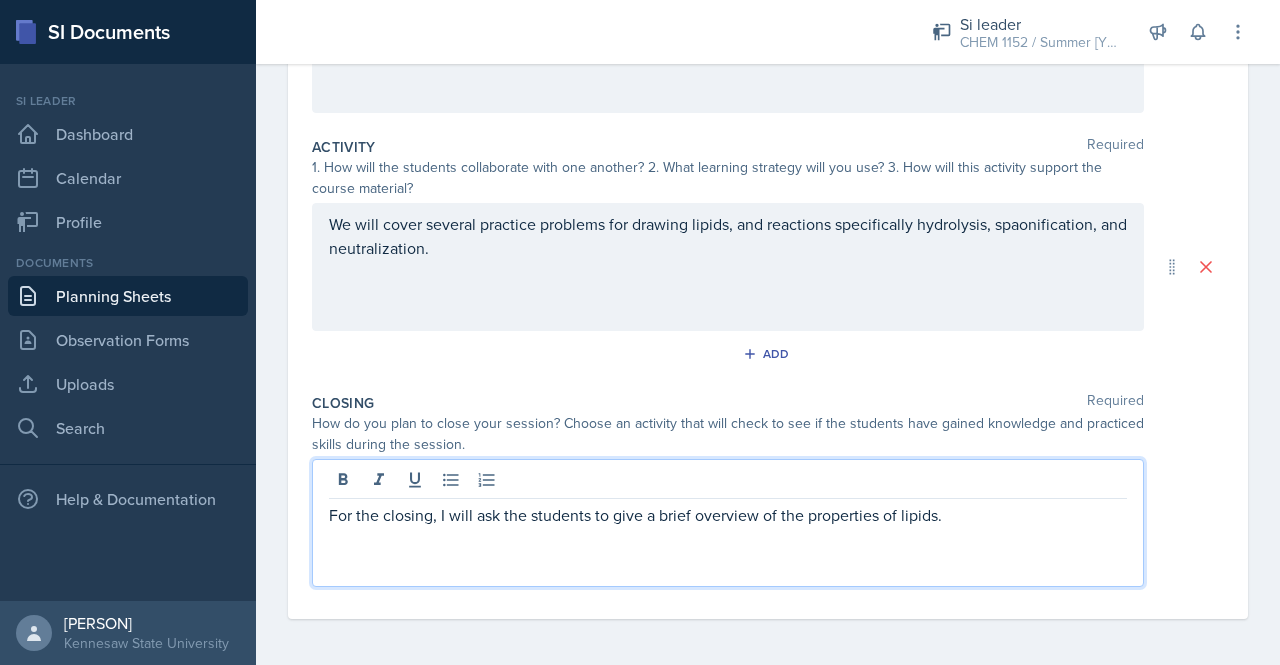 scroll, scrollTop: 0, scrollLeft: 0, axis: both 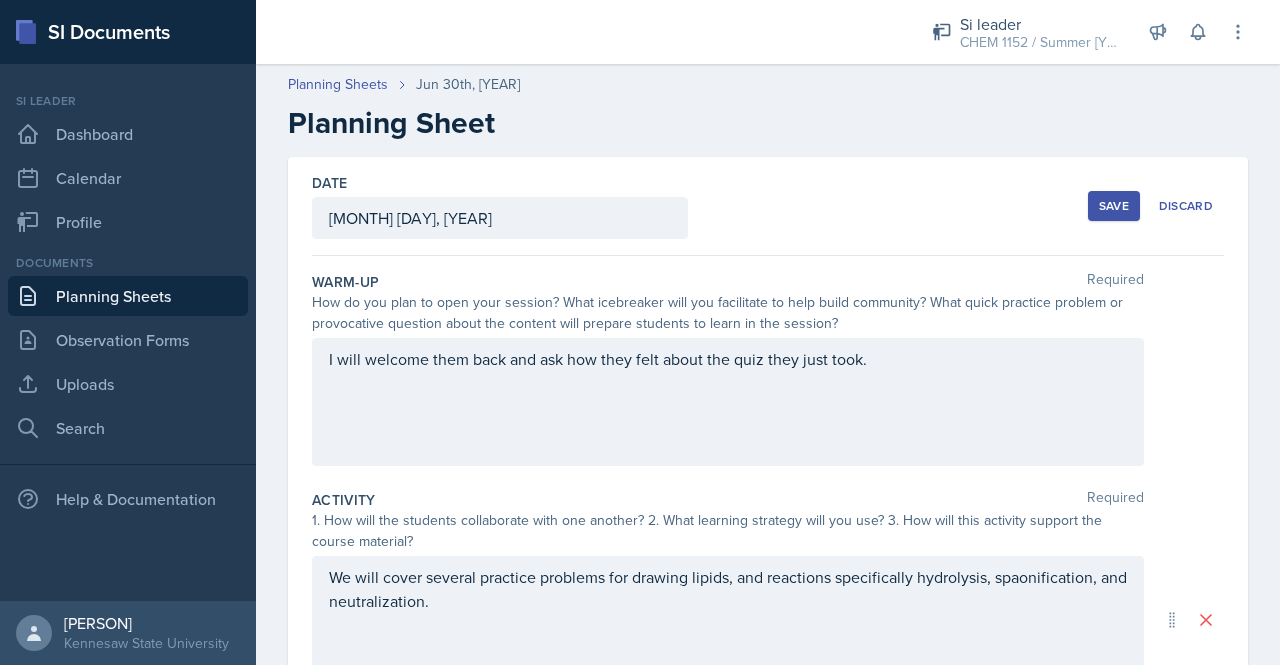 click on "Save" at bounding box center (1114, 206) 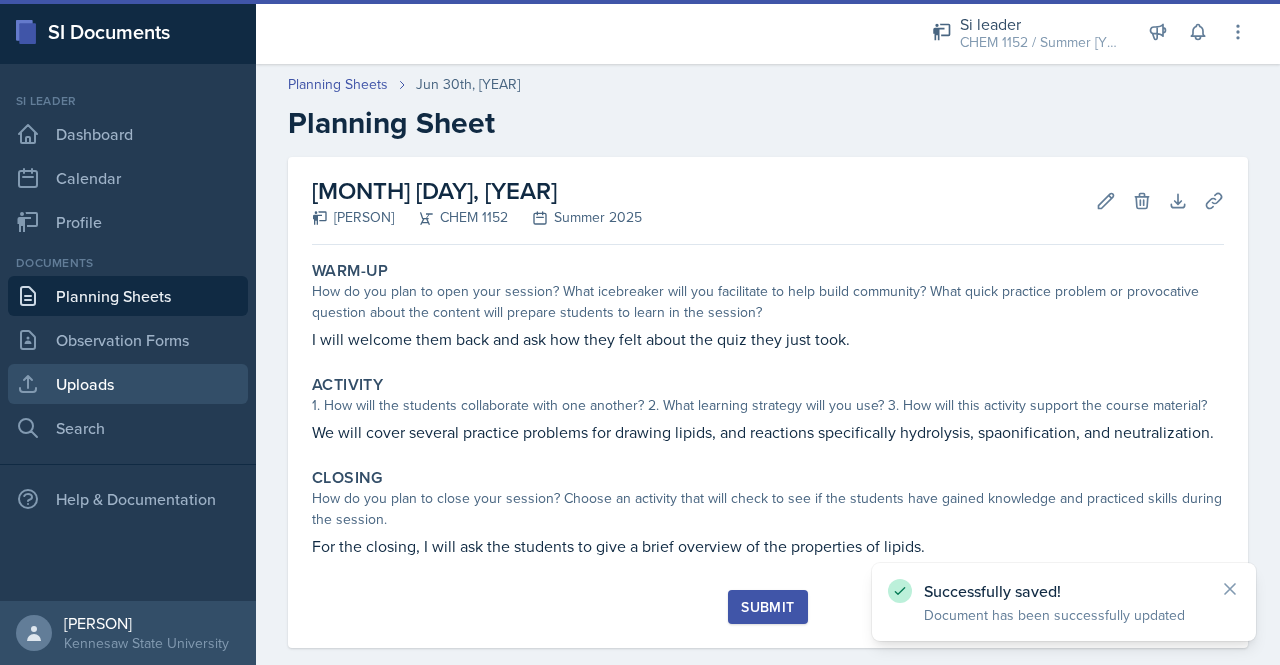 click on "Uploads" at bounding box center [128, 384] 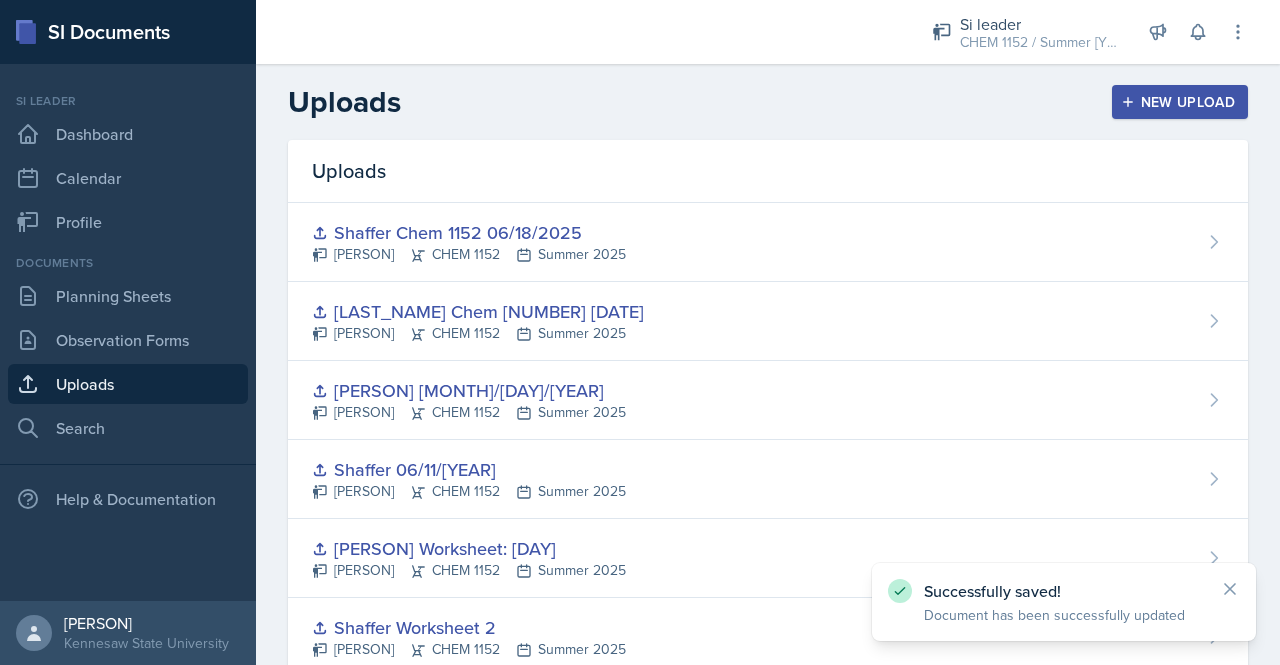 click on "New Upload" at bounding box center [1180, 102] 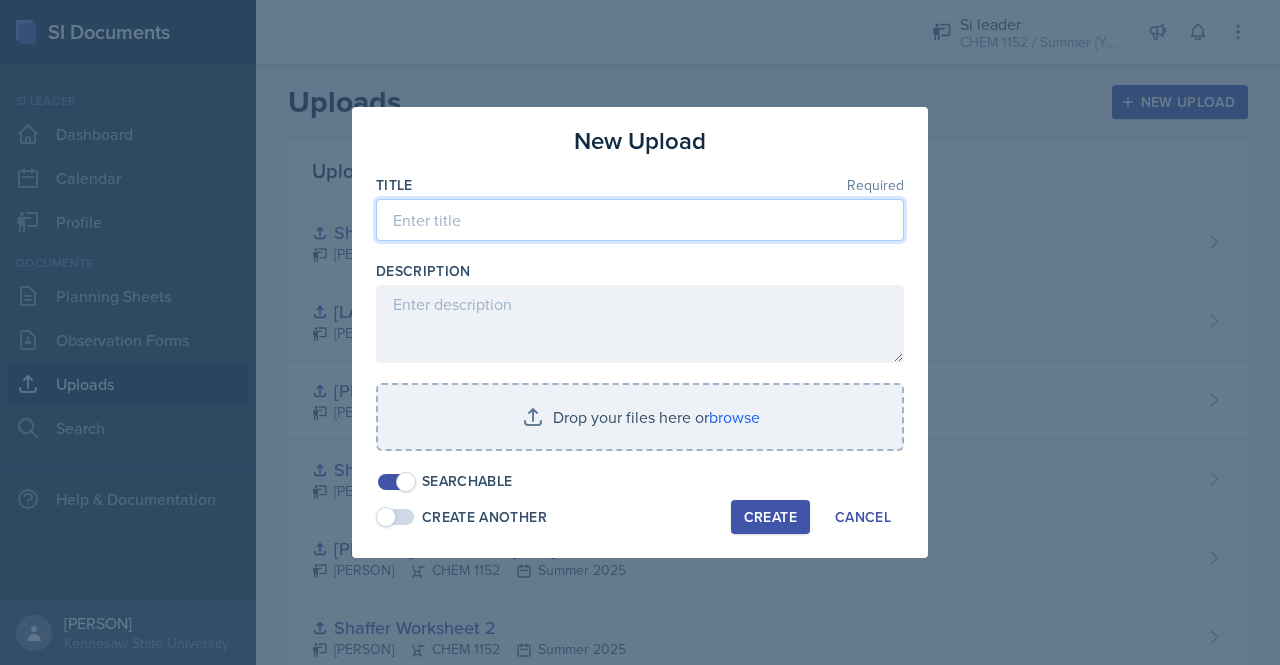 click at bounding box center [640, 220] 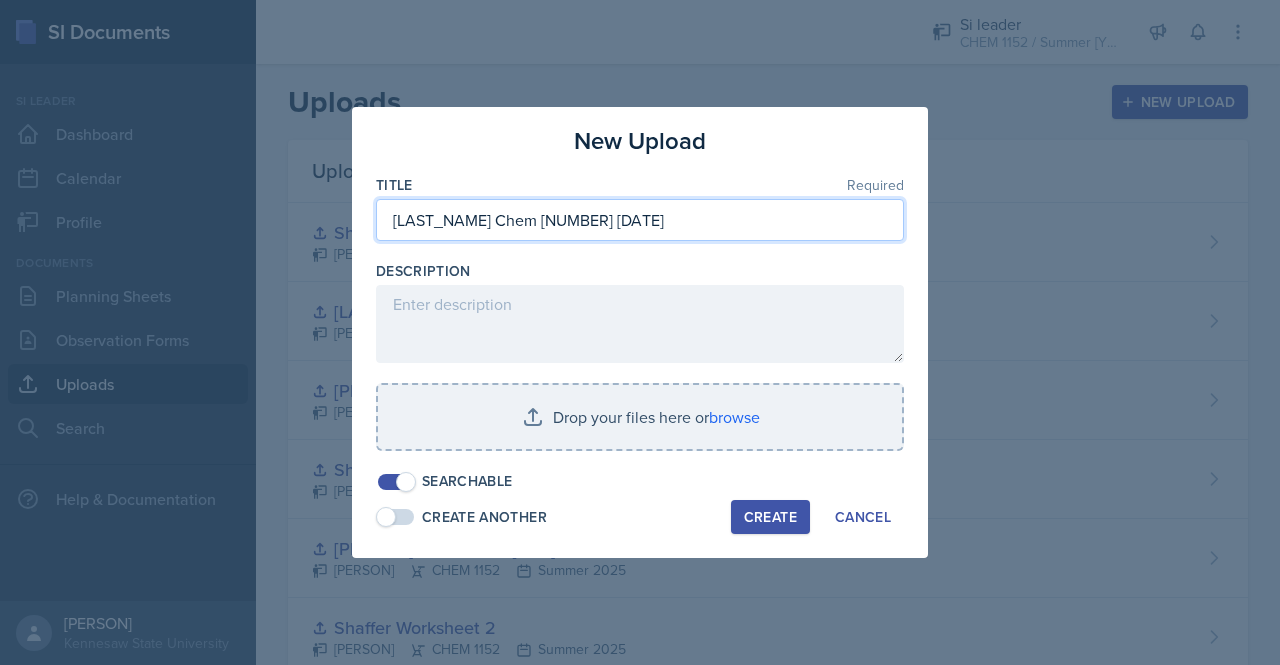 type on "[LAST_NAME] Chem [NUMBER] [DATE]" 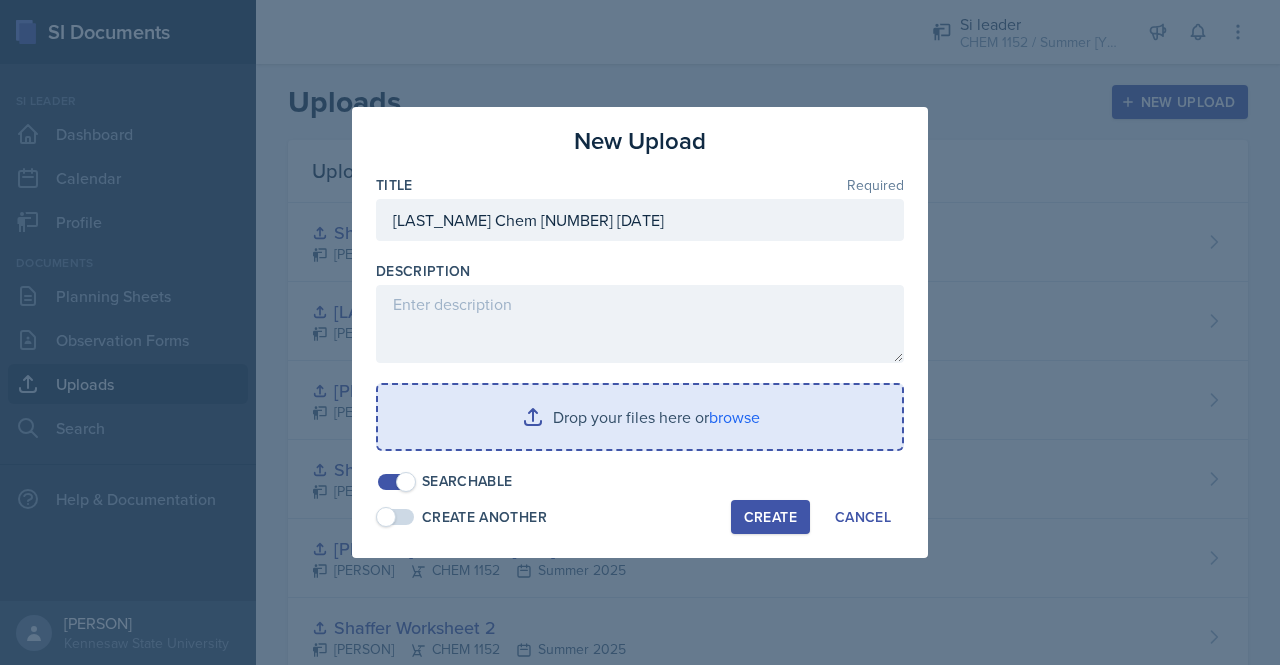click at bounding box center (640, 417) 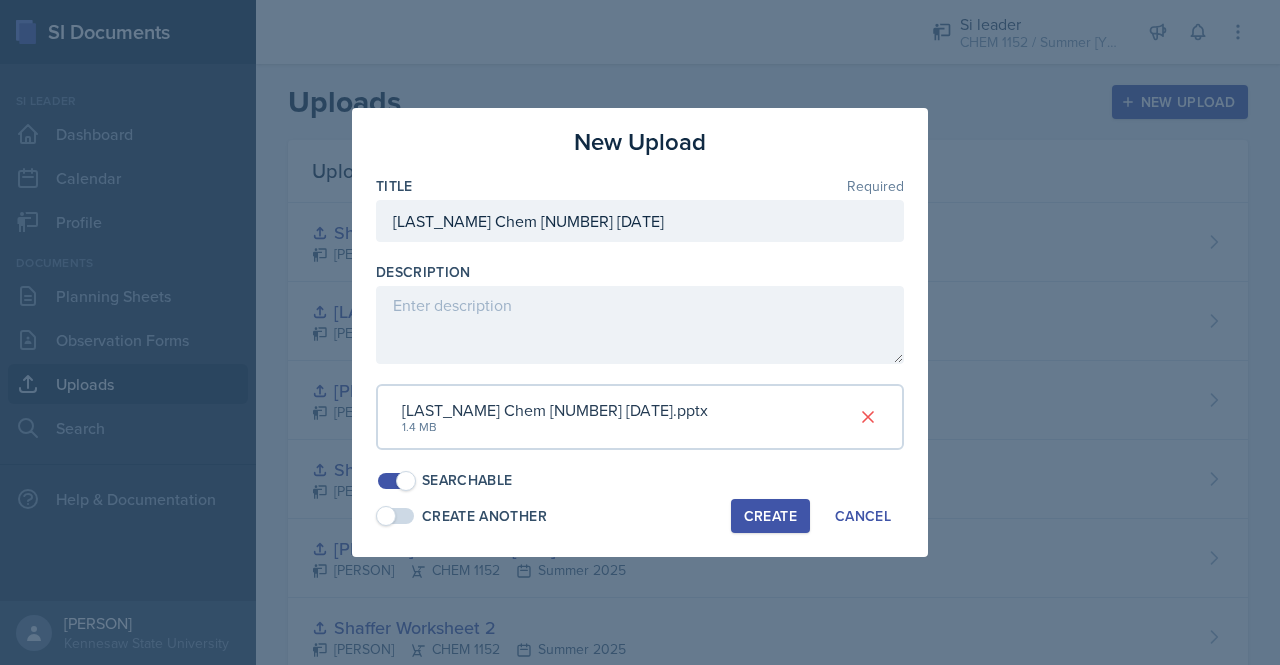 click on "Create" at bounding box center [770, 516] 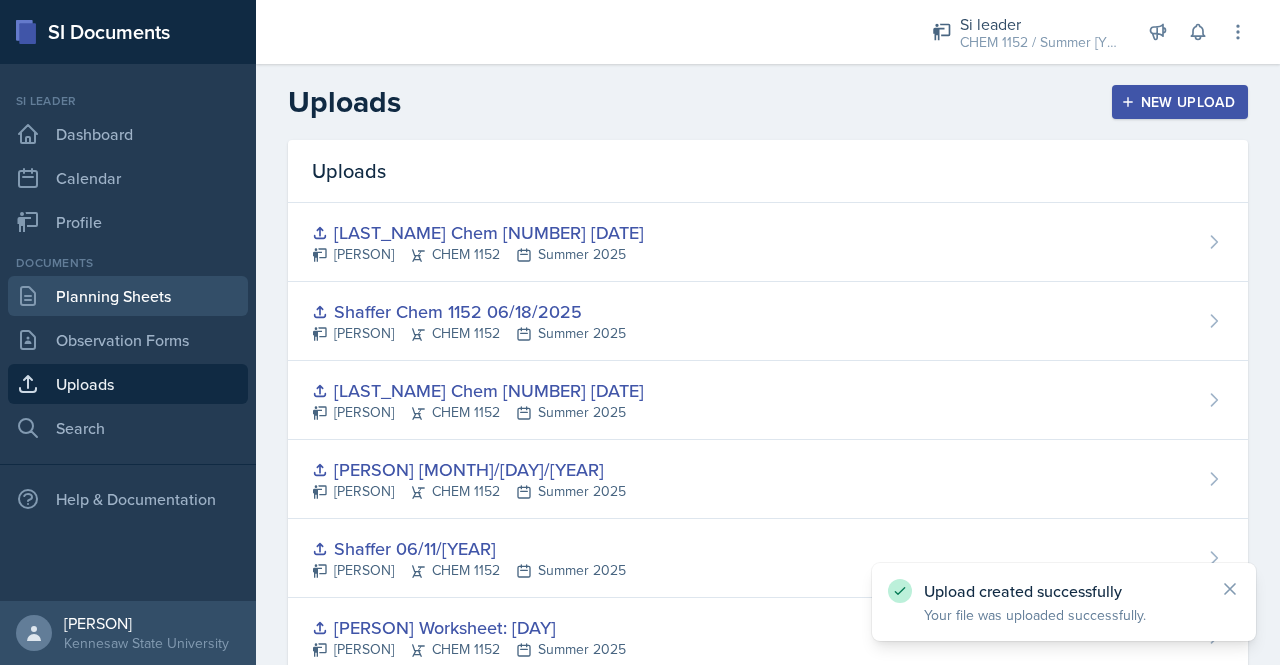 click on "Planning Sheets" at bounding box center (128, 296) 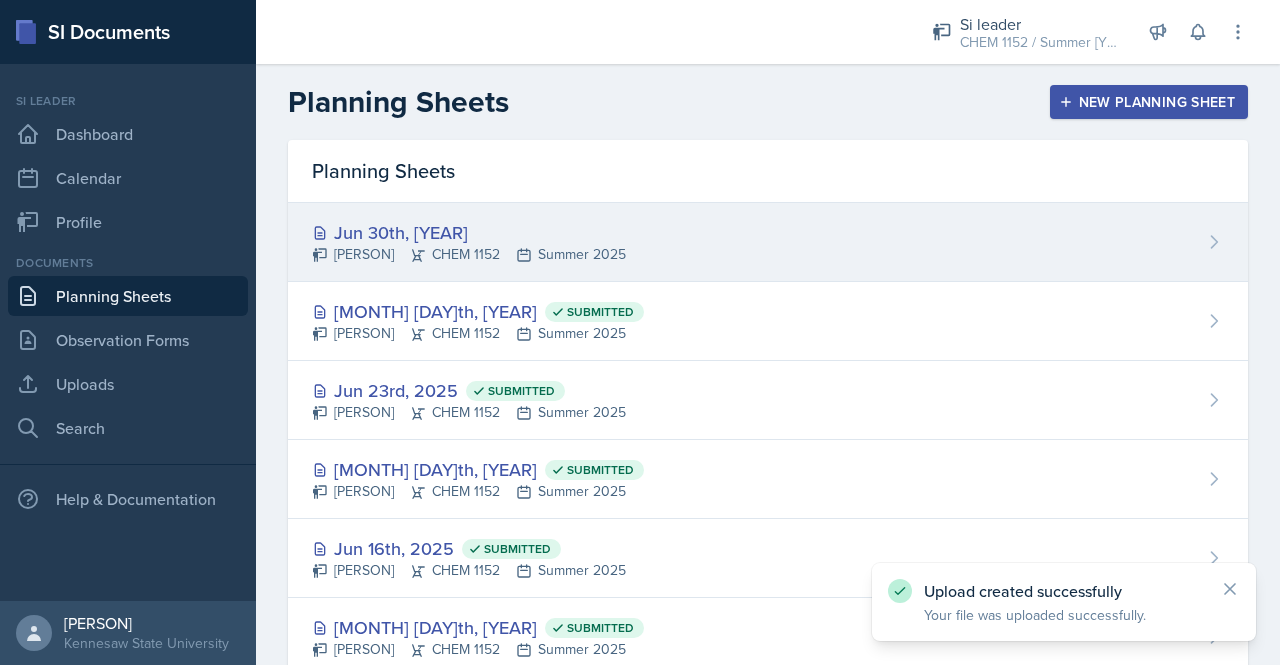 click on "[MONTH] [DAY]th, [YEAR]
[LAST_NAME] [LAST_NAME]
CHEM [NUMBER]
[SEASON] [YEAR]" at bounding box center (768, 242) 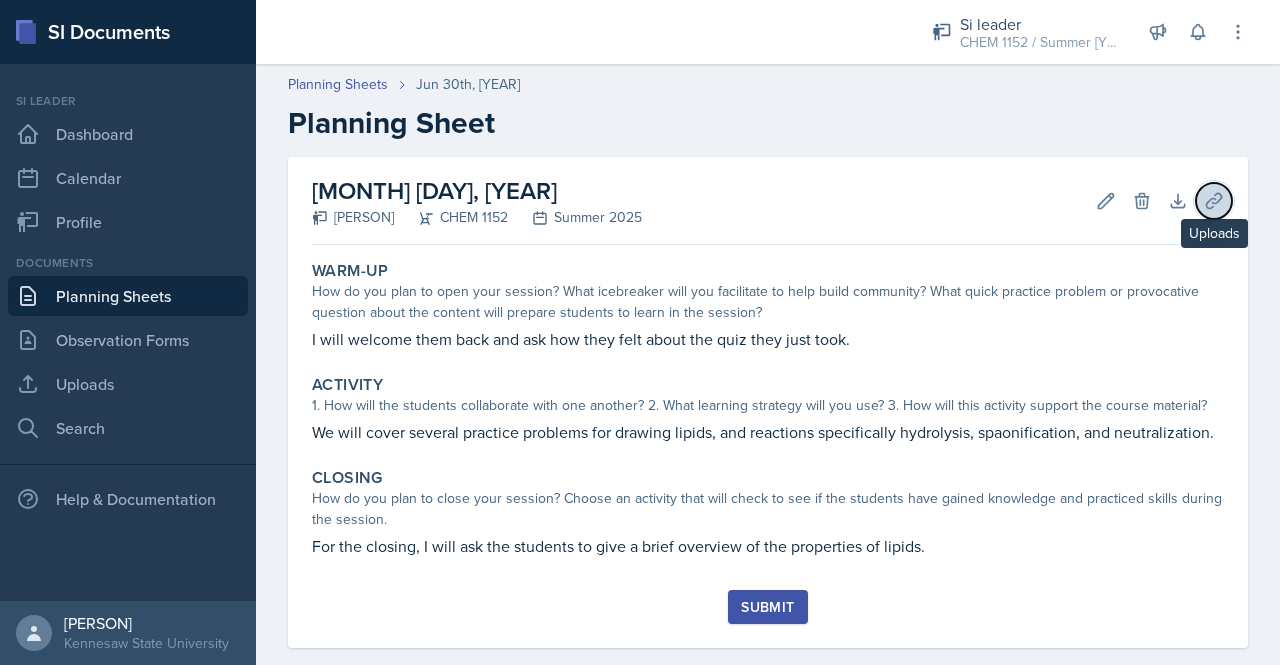 click at bounding box center [1213, 200] 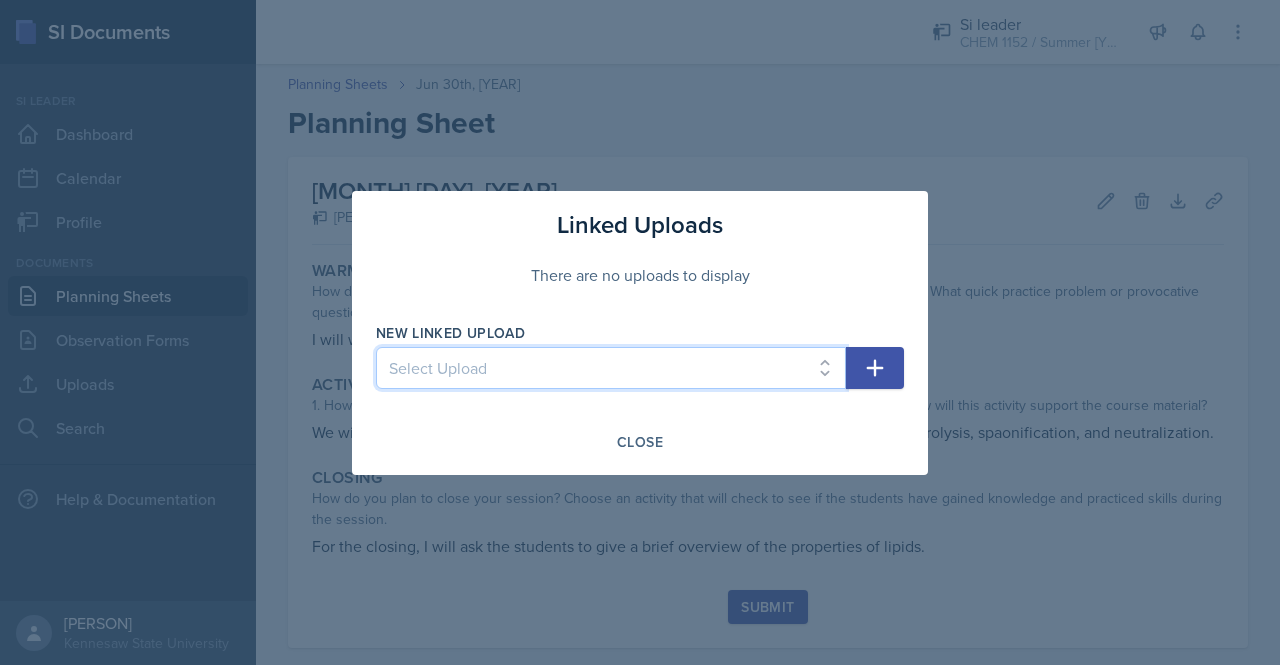 click on "Select Upload   [PERSON] [MONTH][DAY][YEAR] [PERSON] [MONTH][DAY][YEAR] [PERSON] Worksheet [PERSON] Worksheet 2 [PERSON] Worksheet: Monday [PERSON] [MONTH]/[DAY]/[YEAR] [PERSON] [MONTH]/[DAY]/[YEAR] [PERSON] Chem 1152 [MONTH]/[DAY]/[YEAR] [PERSON] Chem 1152 [MONTH]/[DAY]/[YEAR] [PERSON] Chem 1152 [MONTH]/[DAY]/[YEAR]" at bounding box center [611, 368] 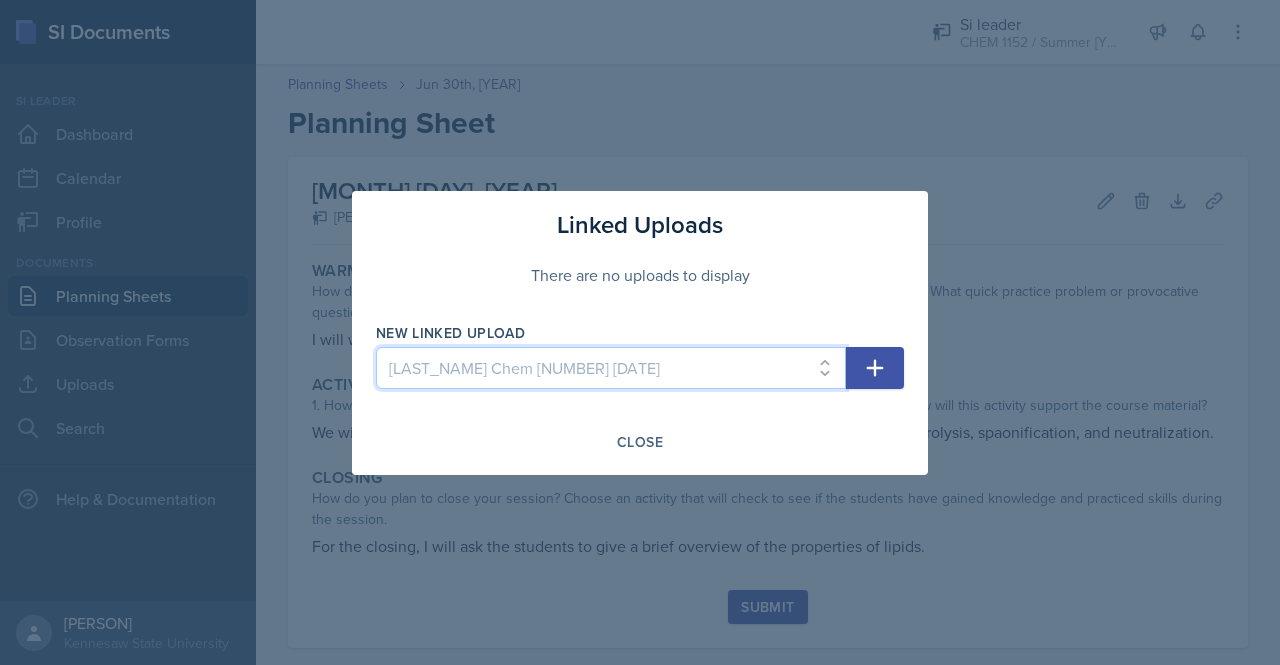 click on "Select Upload   [PERSON] [MONTH][DAY][YEAR] [PERSON] [MONTH][DAY][YEAR] [PERSON] Worksheet [PERSON] Worksheet 2 [PERSON] Worksheet: Monday [PERSON] [MONTH]/[DAY]/[YEAR] [PERSON] [MONTH]/[DAY]/[YEAR] [PERSON] Chem 1152 [MONTH]/[DAY]/[YEAR] [PERSON] Chem 1152 [MONTH]/[DAY]/[YEAR] [PERSON] Chem 1152 [MONTH]/[DAY]/[YEAR]" at bounding box center (611, 368) 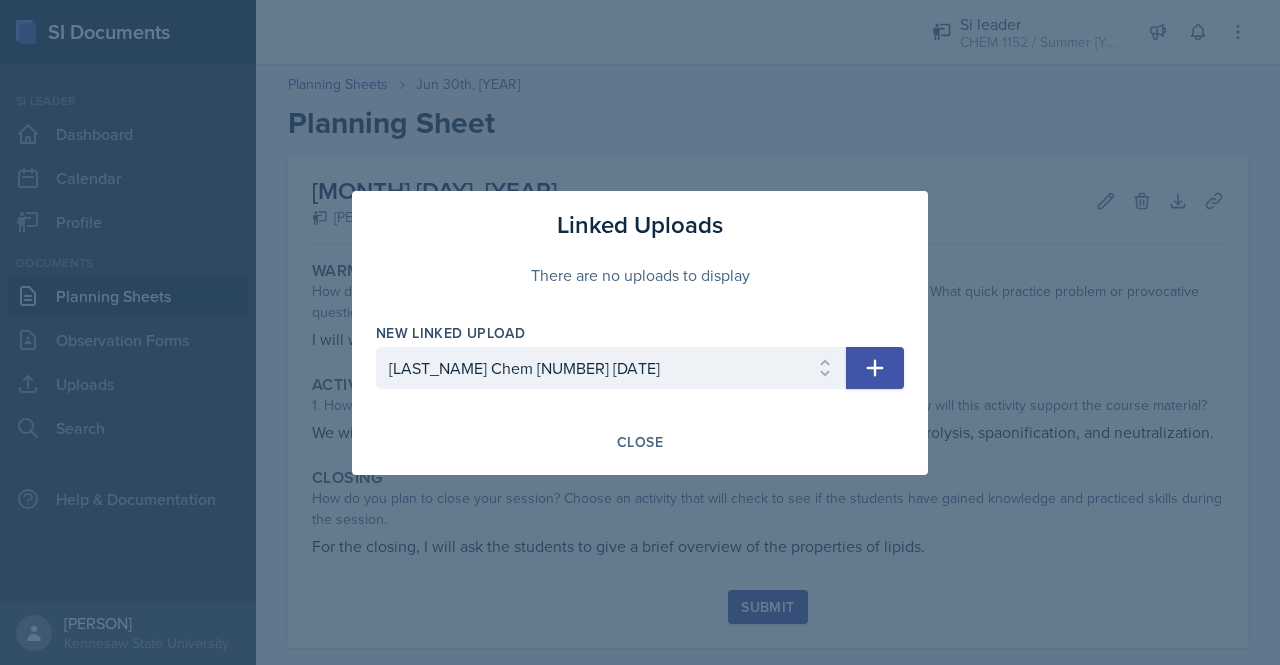 click at bounding box center (875, 367) 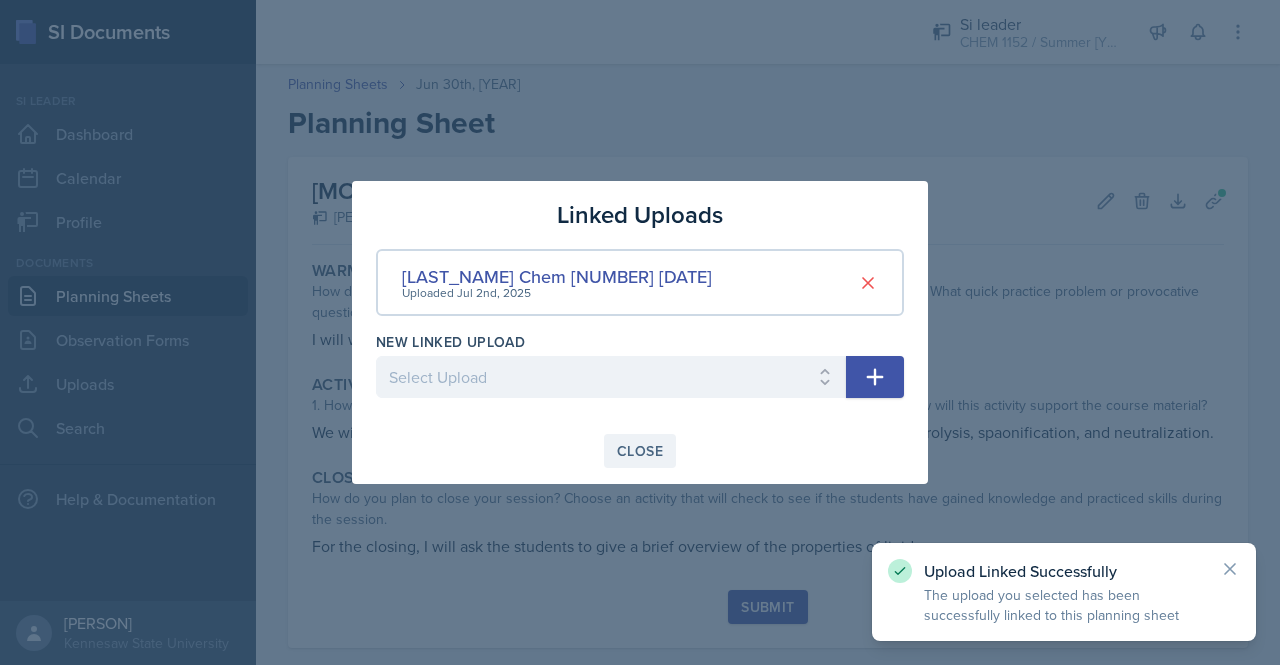 click on "Close" at bounding box center (640, 451) 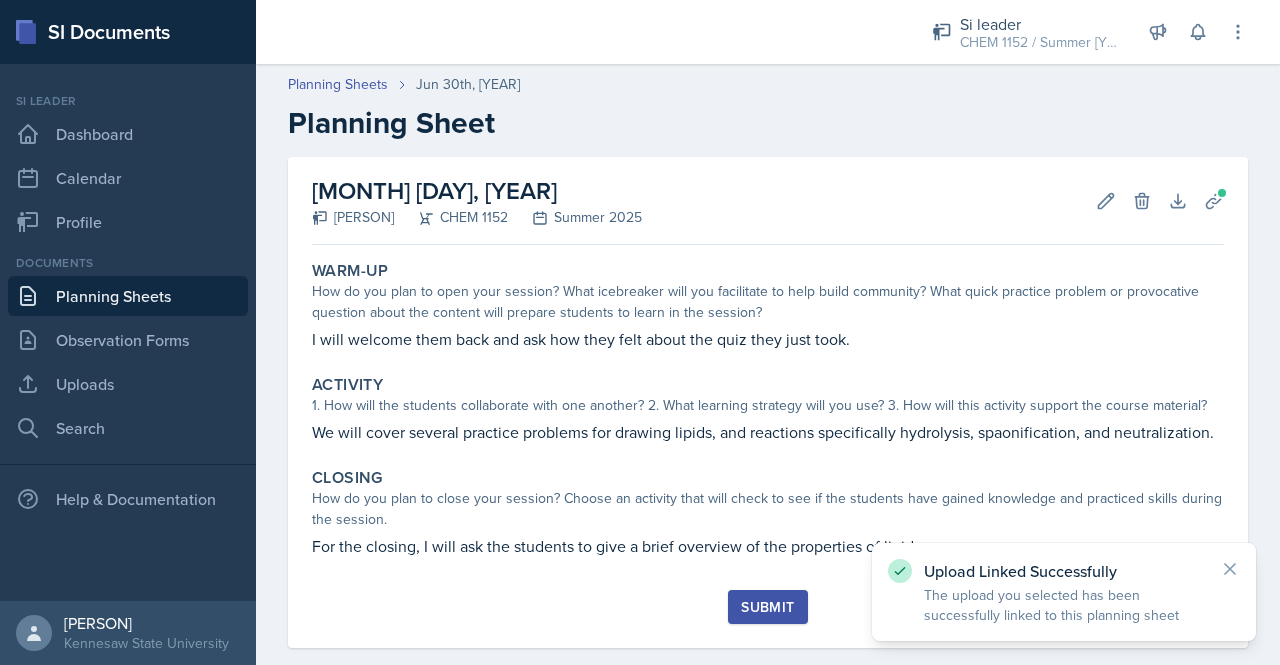 click on "Planning Sheets" at bounding box center [128, 296] 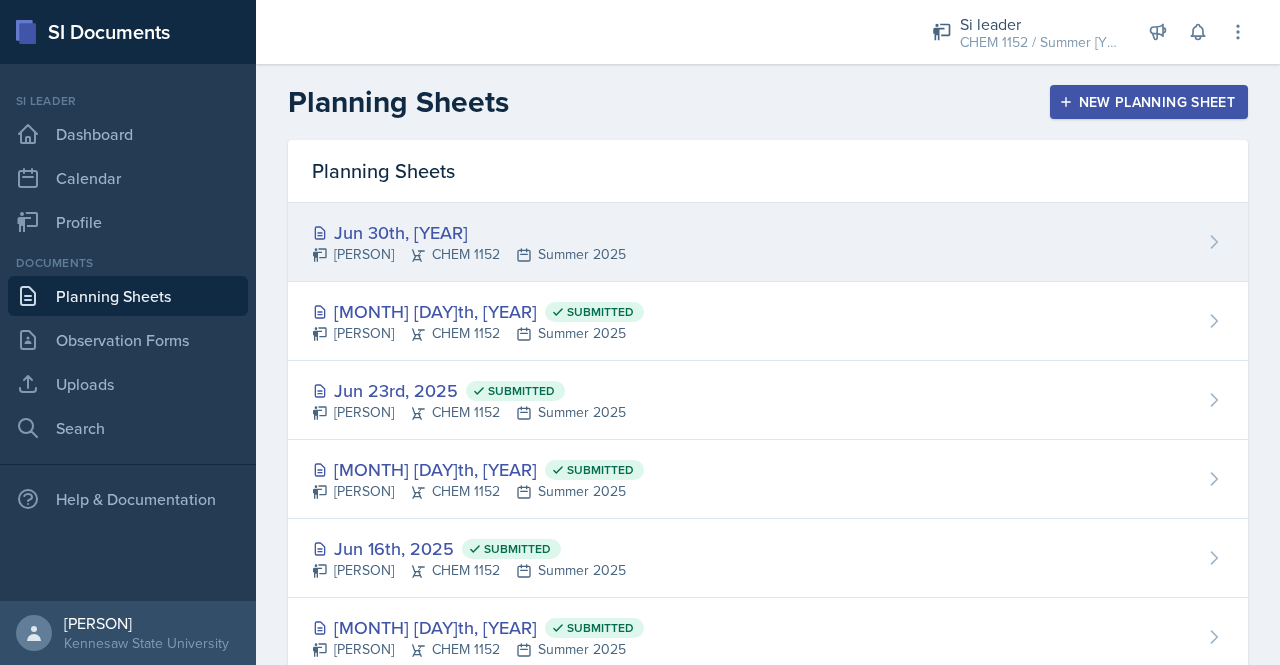 click on "[MONTH] [DAY]th, [YEAR]
[LAST_NAME] [LAST_NAME]
CHEM [NUMBER]
[SEASON] [YEAR]" at bounding box center [768, 242] 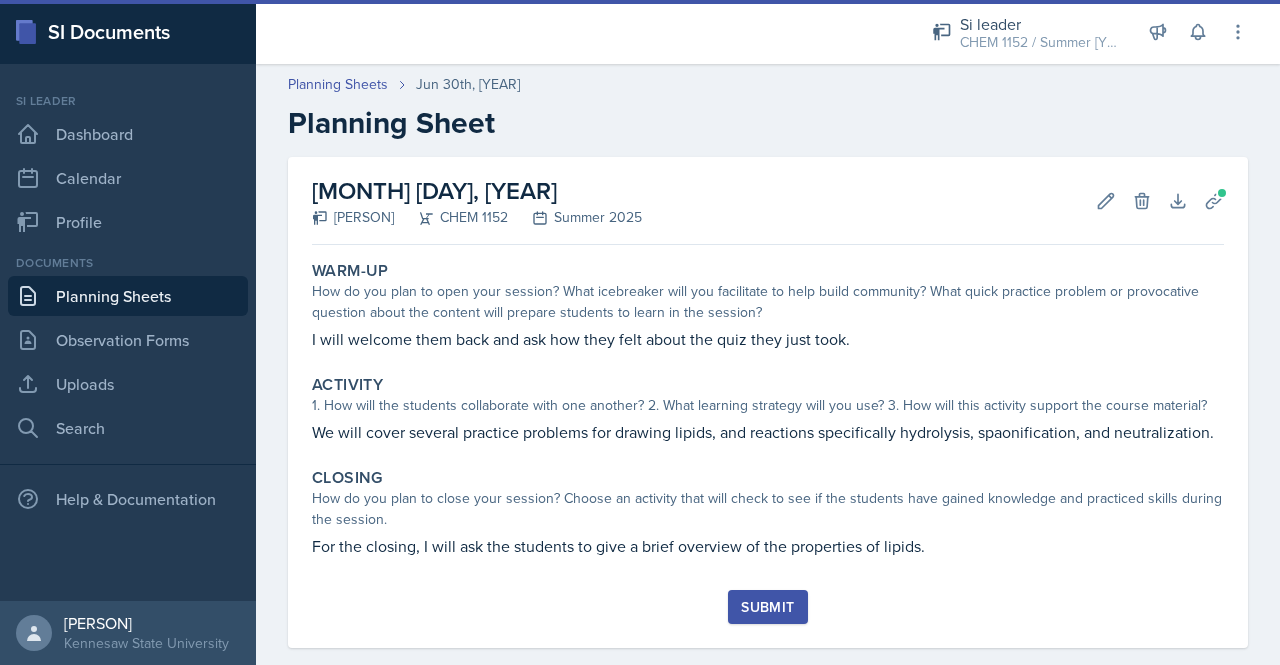 scroll, scrollTop: 54, scrollLeft: 0, axis: vertical 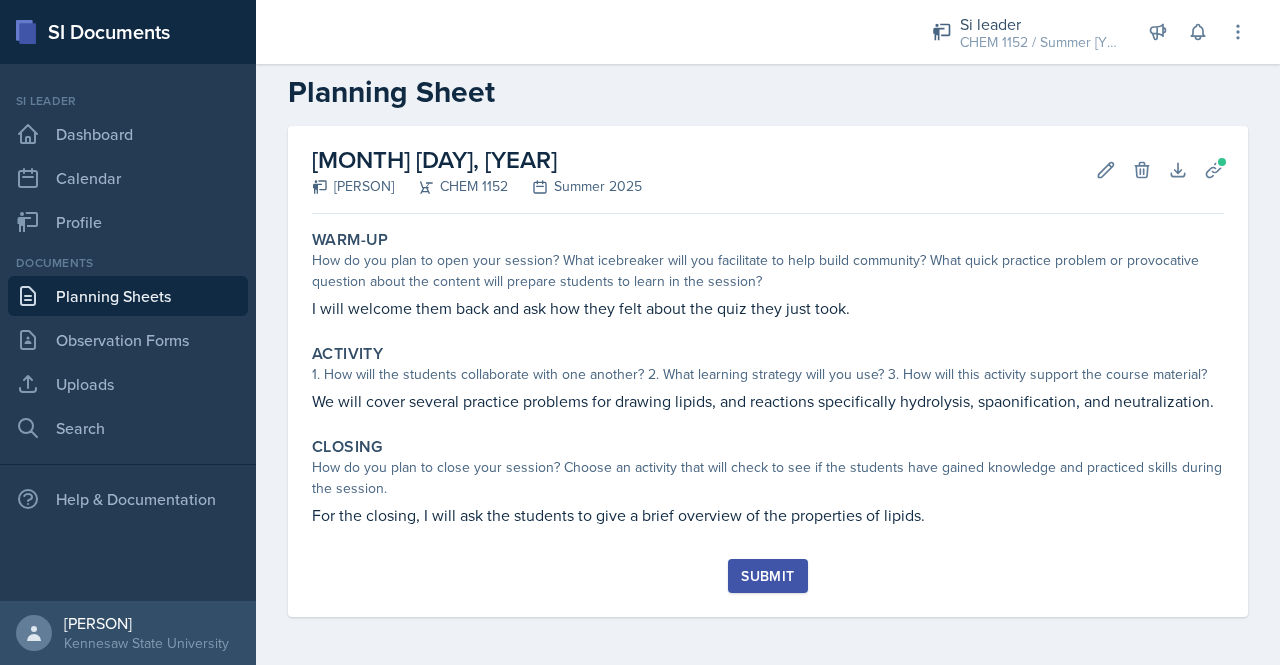 click on "Submit" at bounding box center (767, 576) 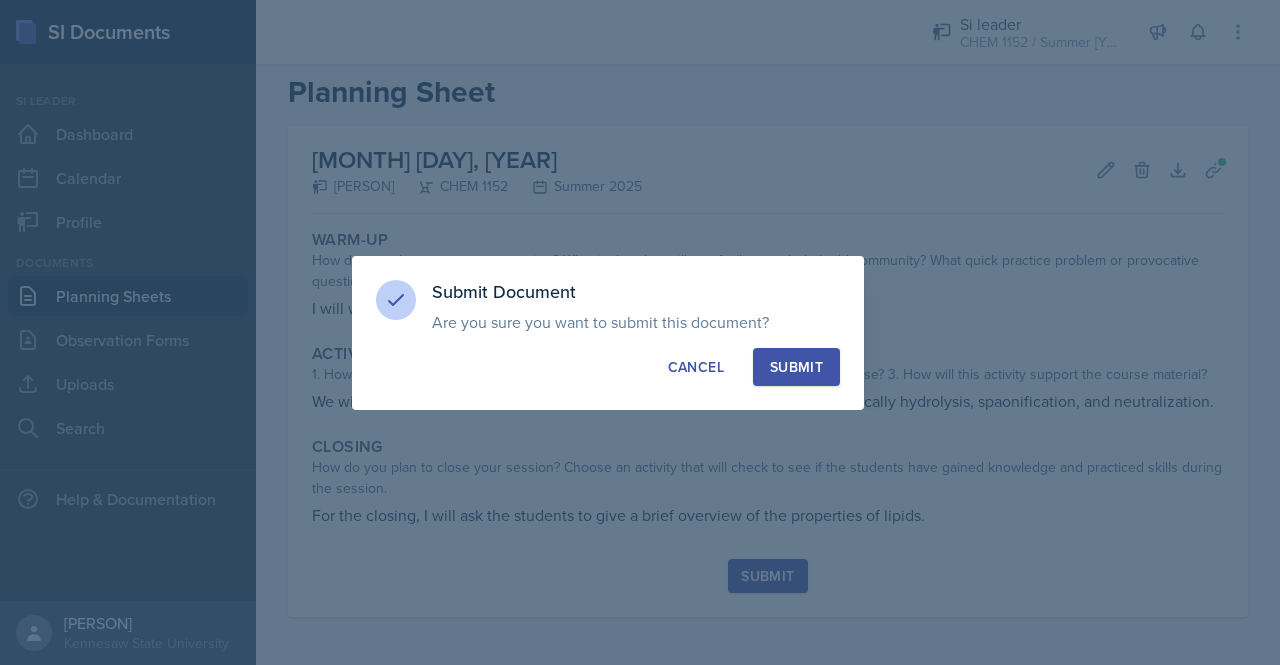 click on "Submit" at bounding box center [796, 367] 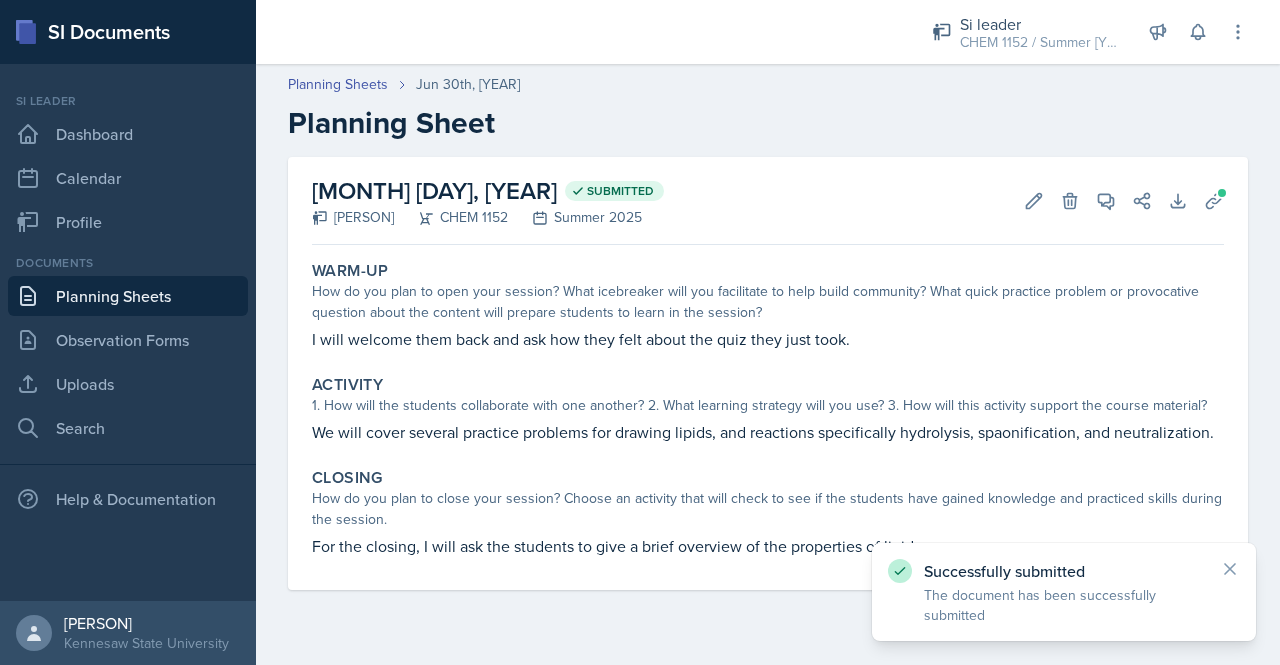 scroll, scrollTop: 0, scrollLeft: 0, axis: both 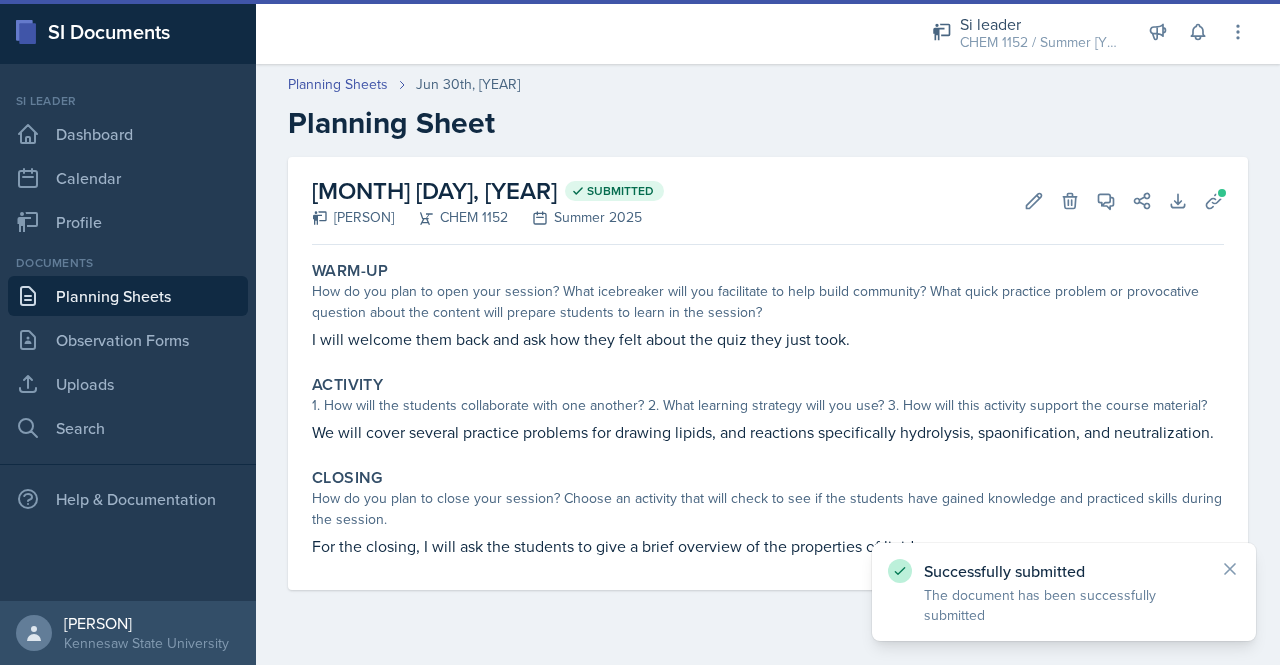 click on "Planning Sheets" at bounding box center [128, 296] 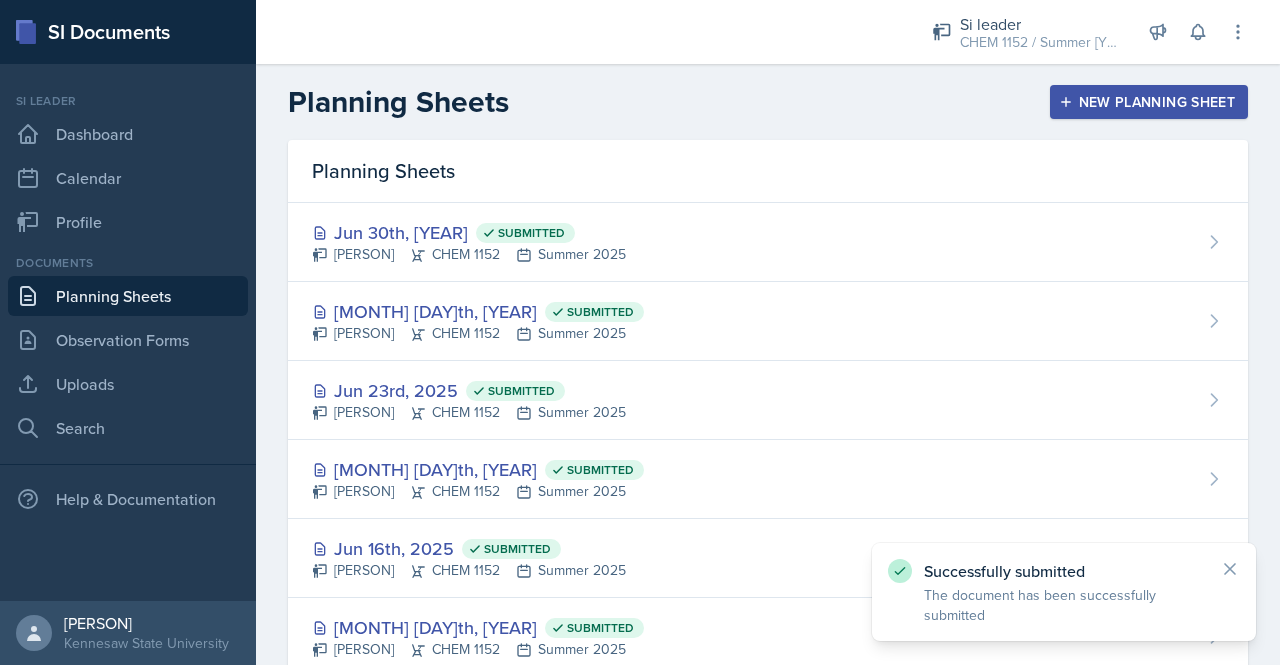 click on "New Planning Sheet" at bounding box center (1149, 102) 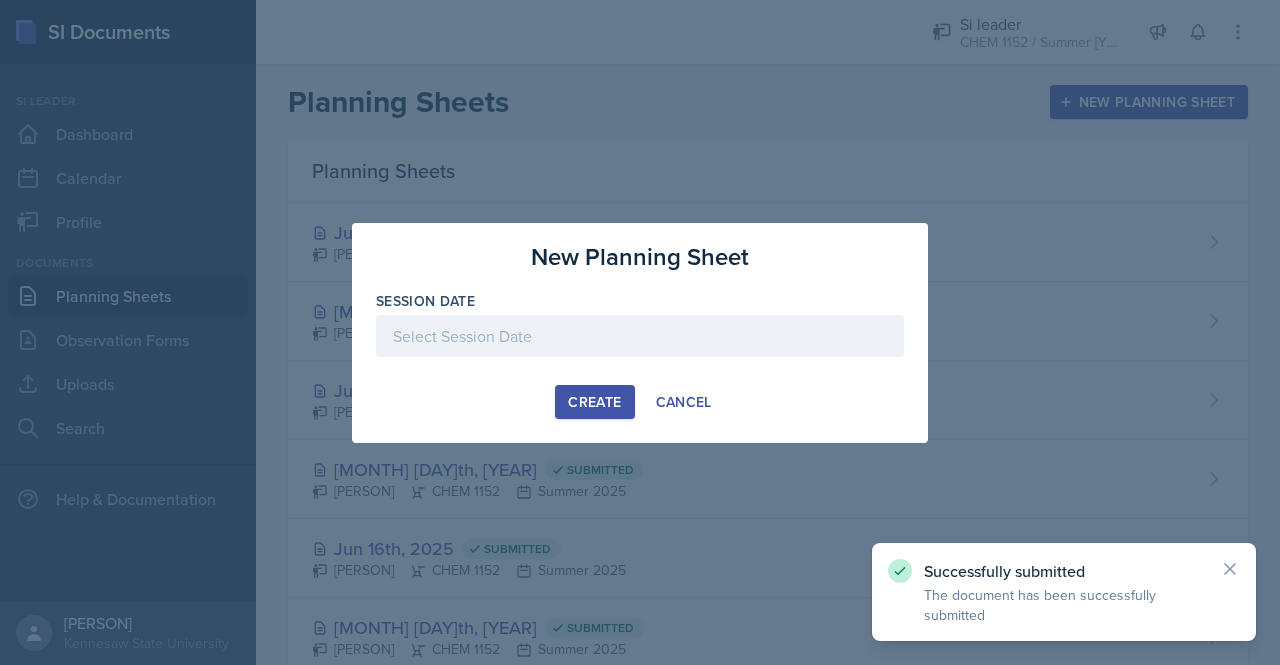 click at bounding box center [640, 336] 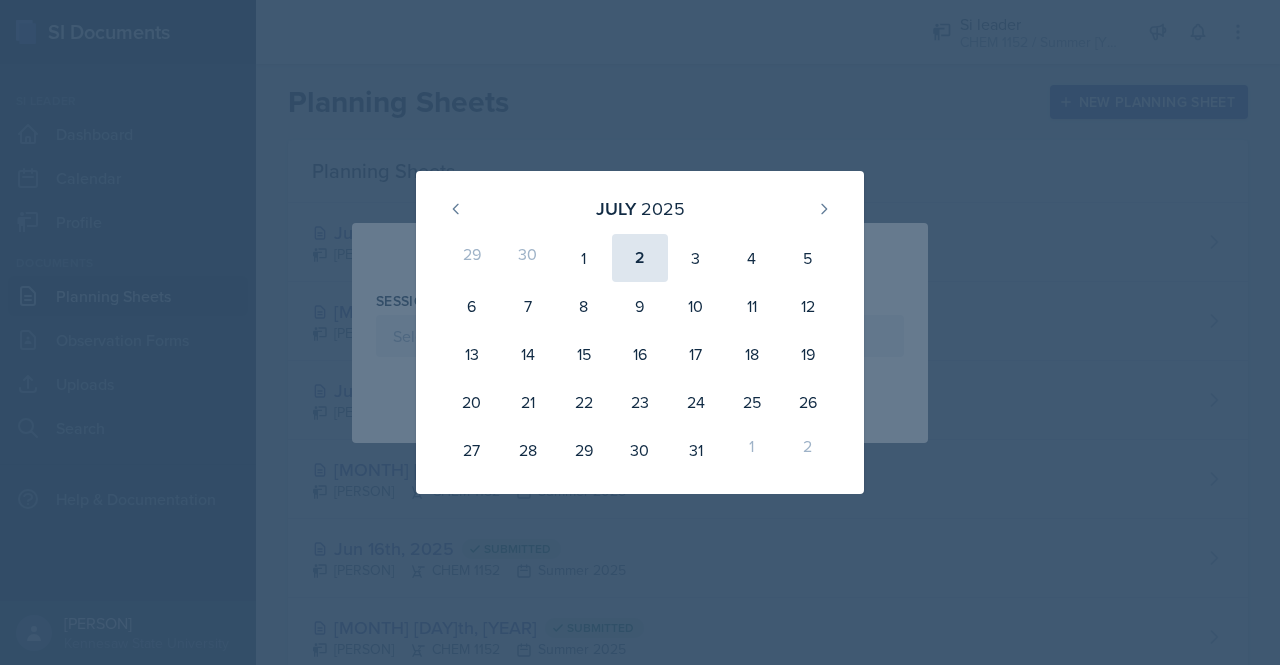 click on "2" at bounding box center (640, 258) 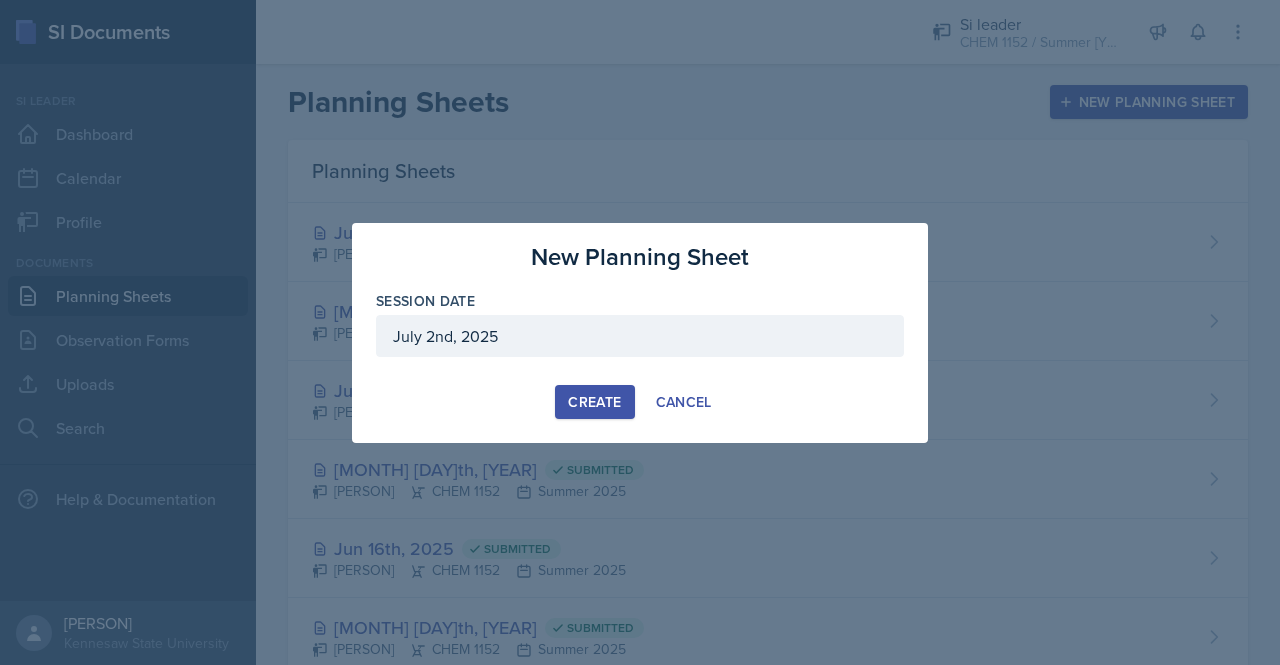 click on "Create" at bounding box center [594, 402] 